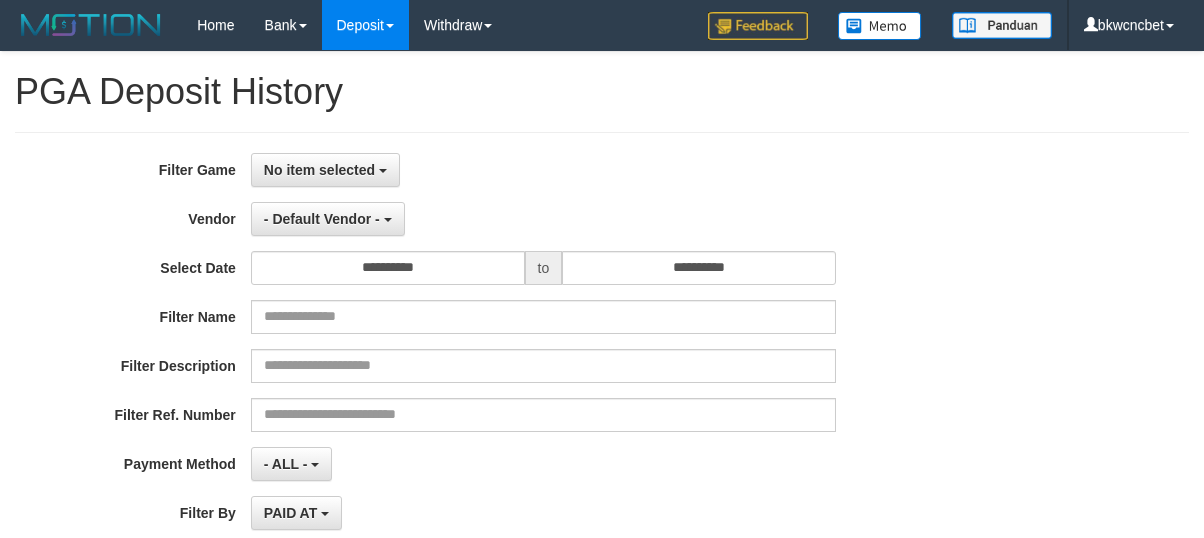 select 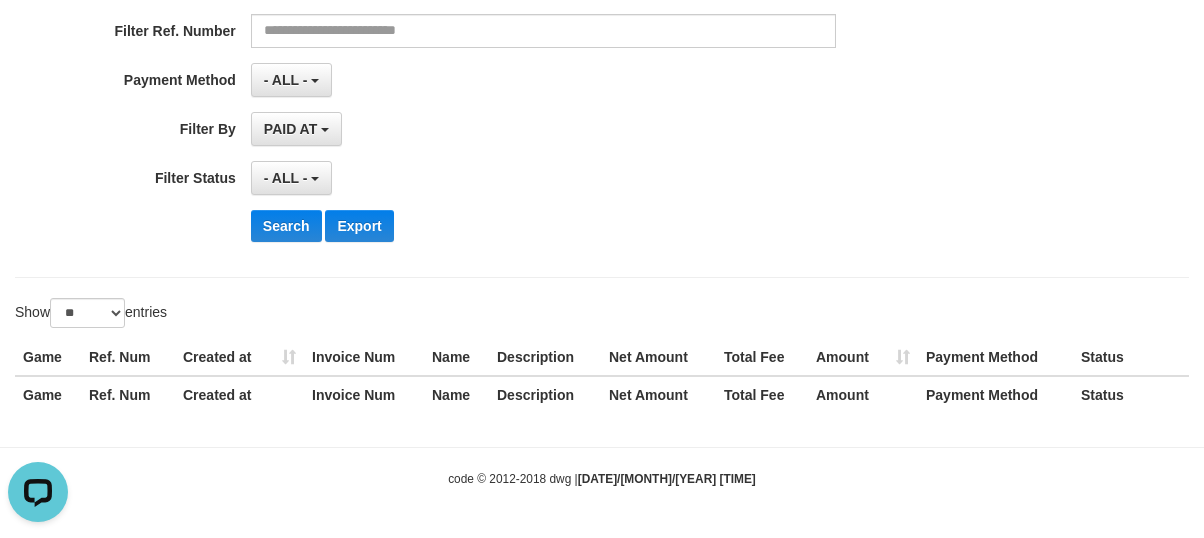 scroll, scrollTop: 0, scrollLeft: 0, axis: both 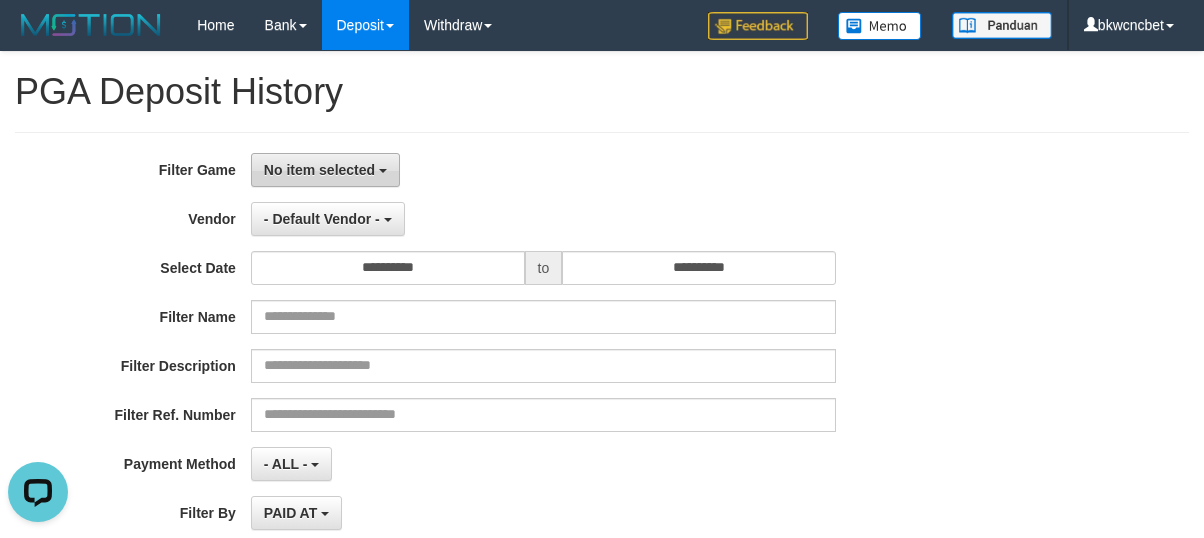 click on "No item selected" at bounding box center [319, 170] 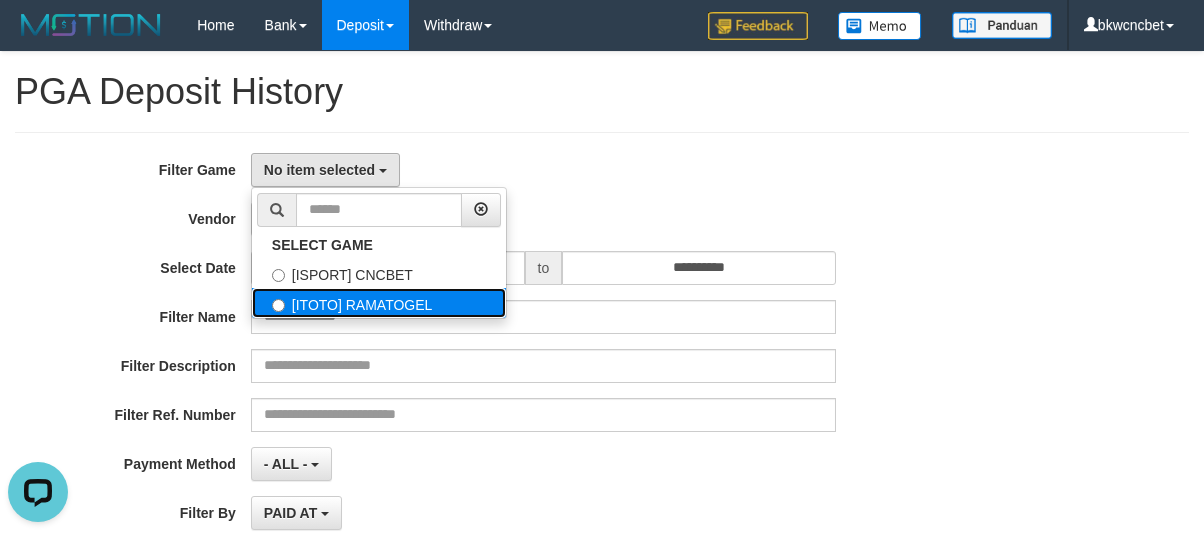 click on "[ITOTO] RAMATOGEL" at bounding box center [379, 303] 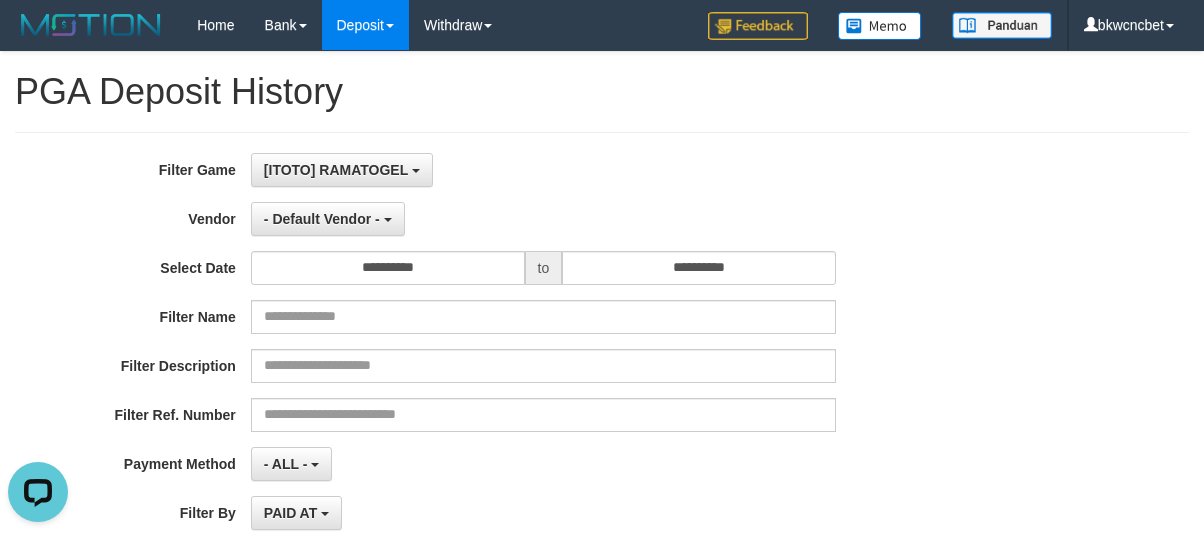 select on "****" 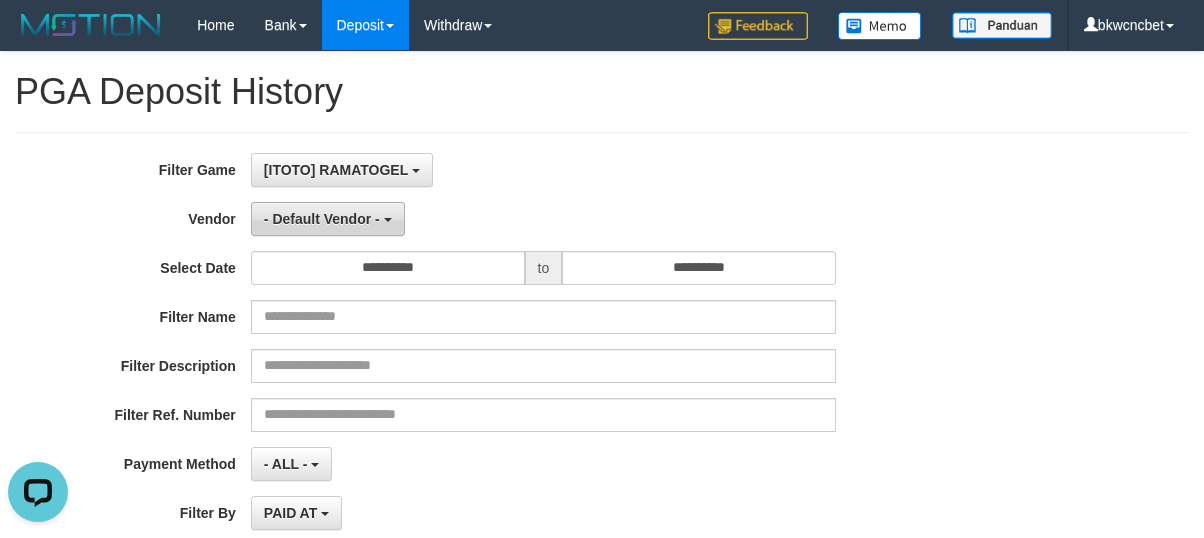 click on "- Default Vendor -" at bounding box center (322, 219) 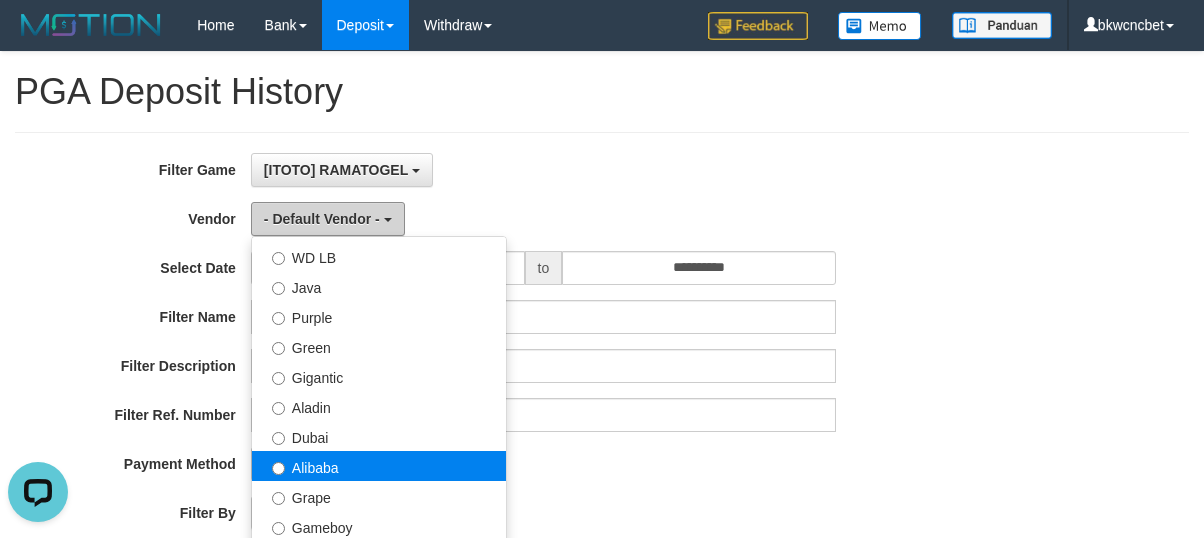 scroll, scrollTop: 222, scrollLeft: 0, axis: vertical 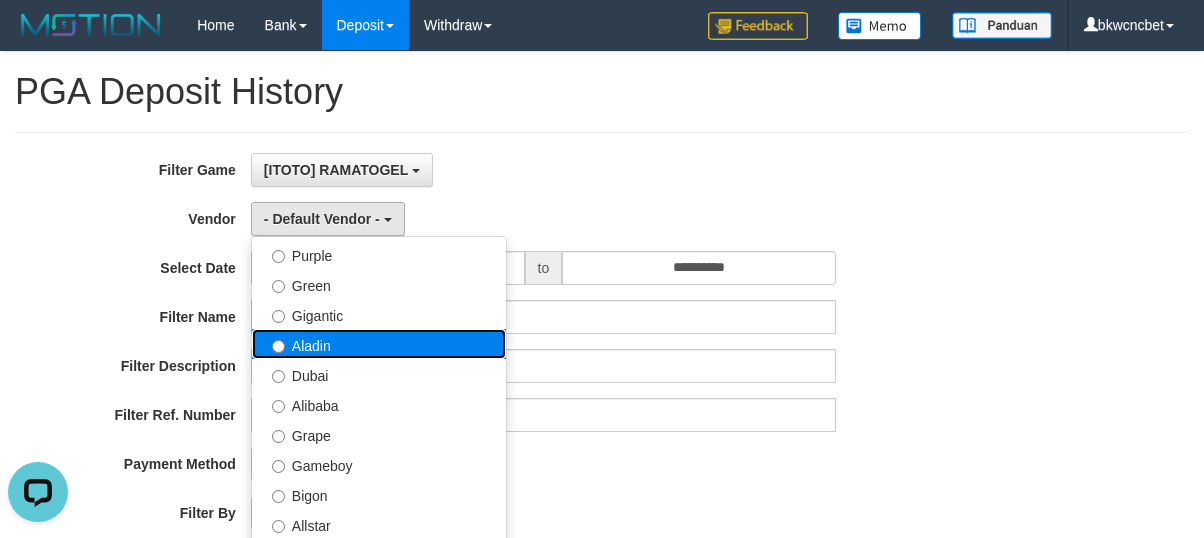 click on "Aladin" at bounding box center [379, 344] 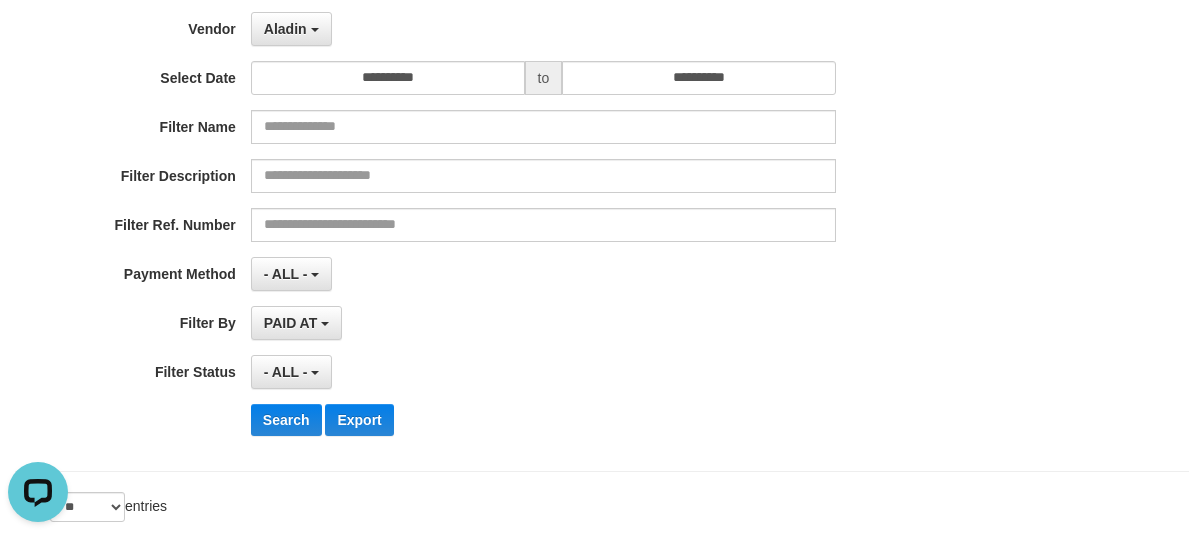 scroll, scrollTop: 386, scrollLeft: 0, axis: vertical 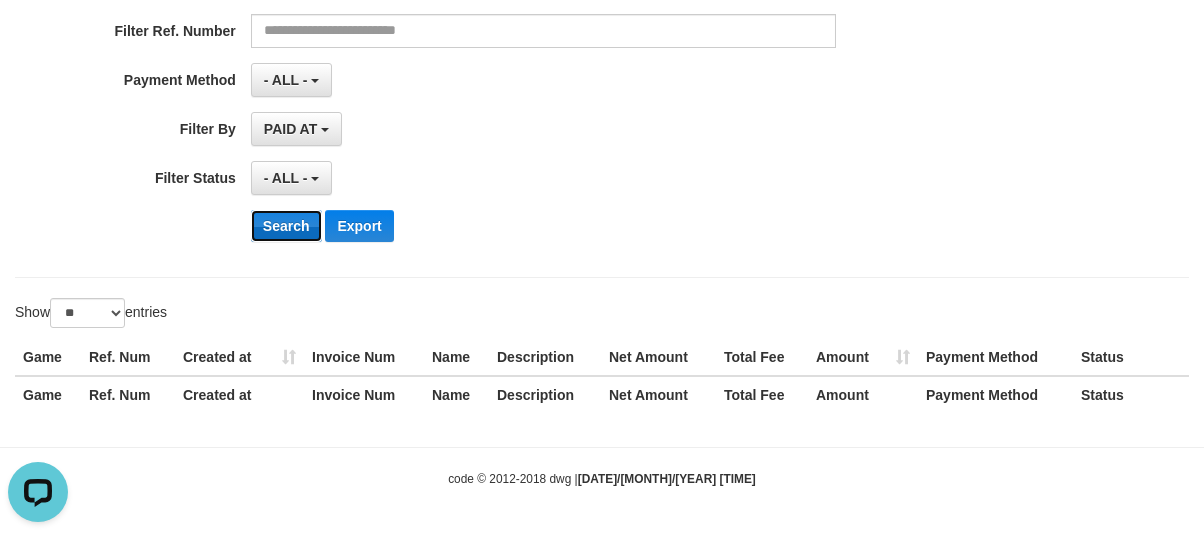 click on "Search" at bounding box center (286, 226) 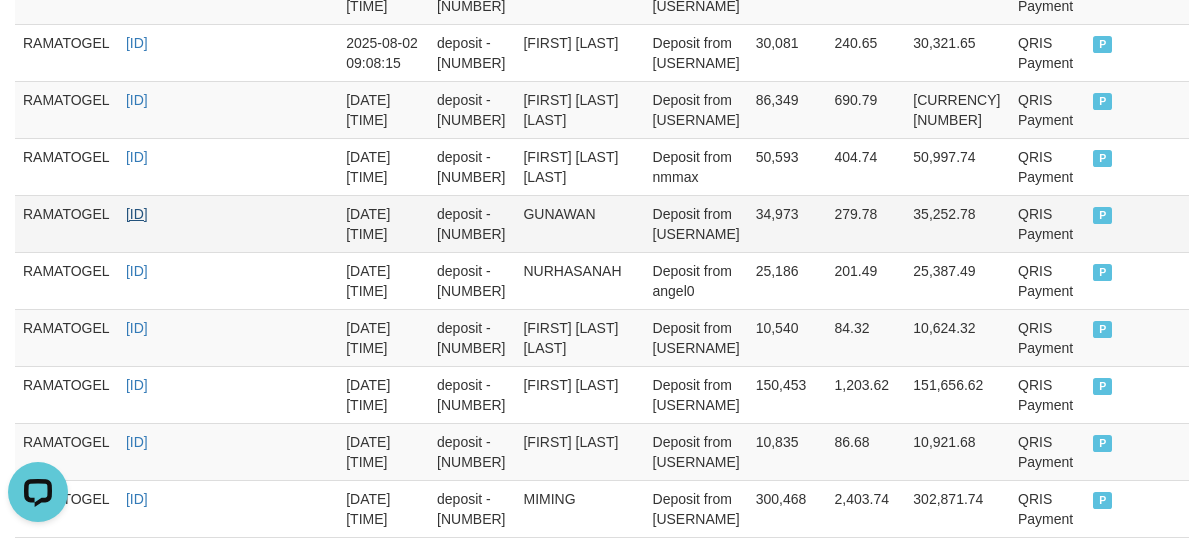 scroll, scrollTop: 158, scrollLeft: 0, axis: vertical 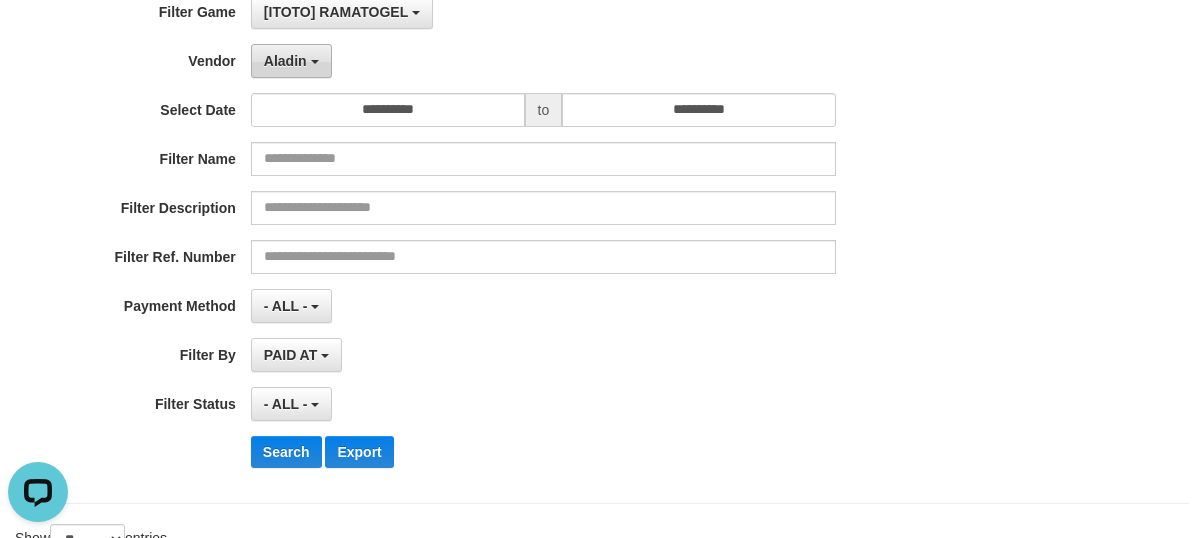 click on "Aladin" at bounding box center (291, 61) 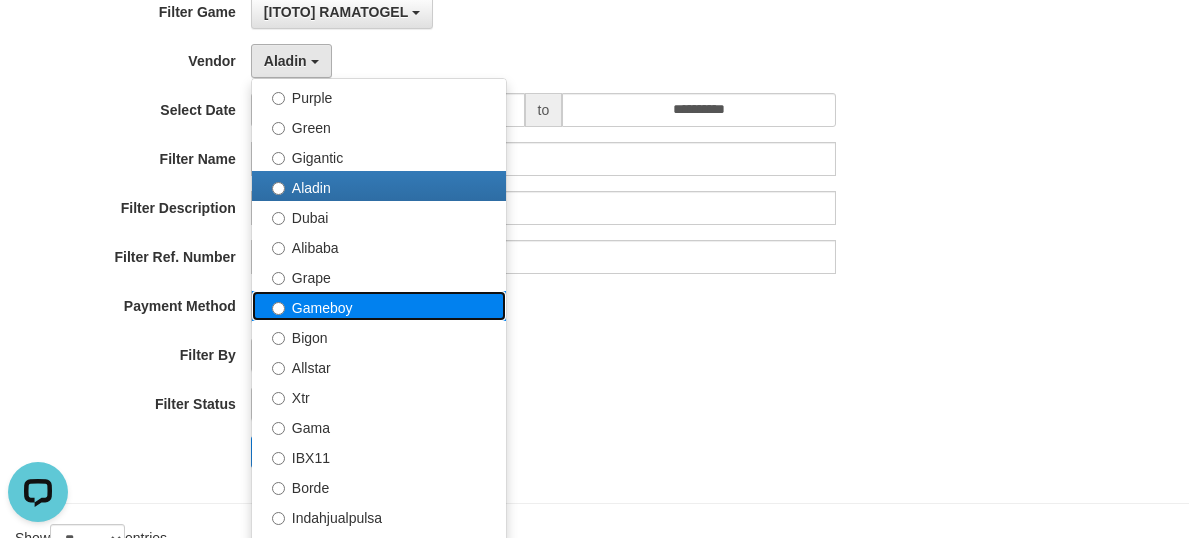 click on "Gameboy" at bounding box center (379, 306) 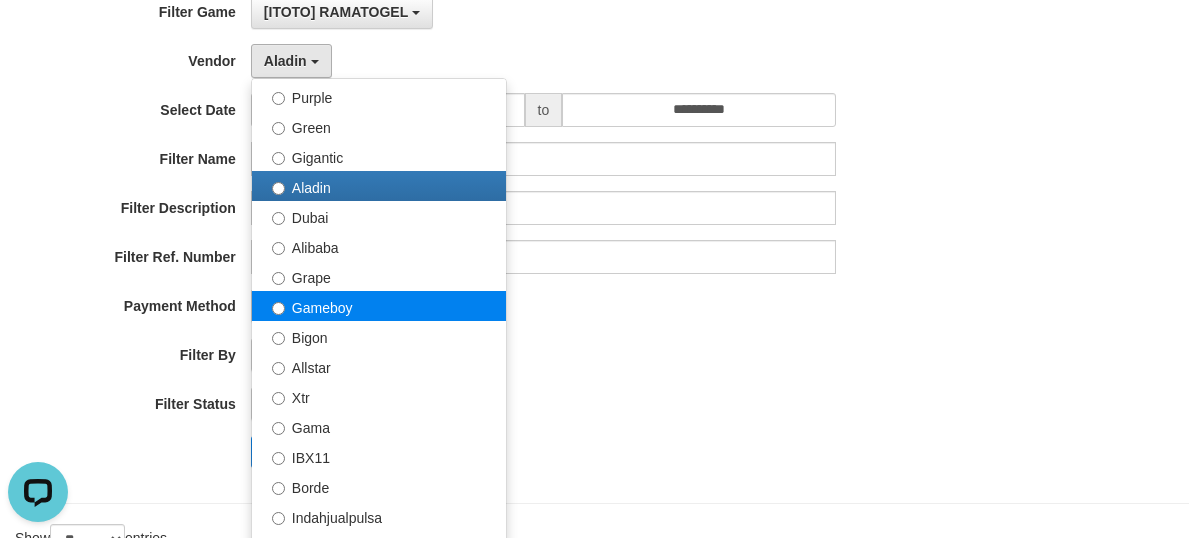 select on "**********" 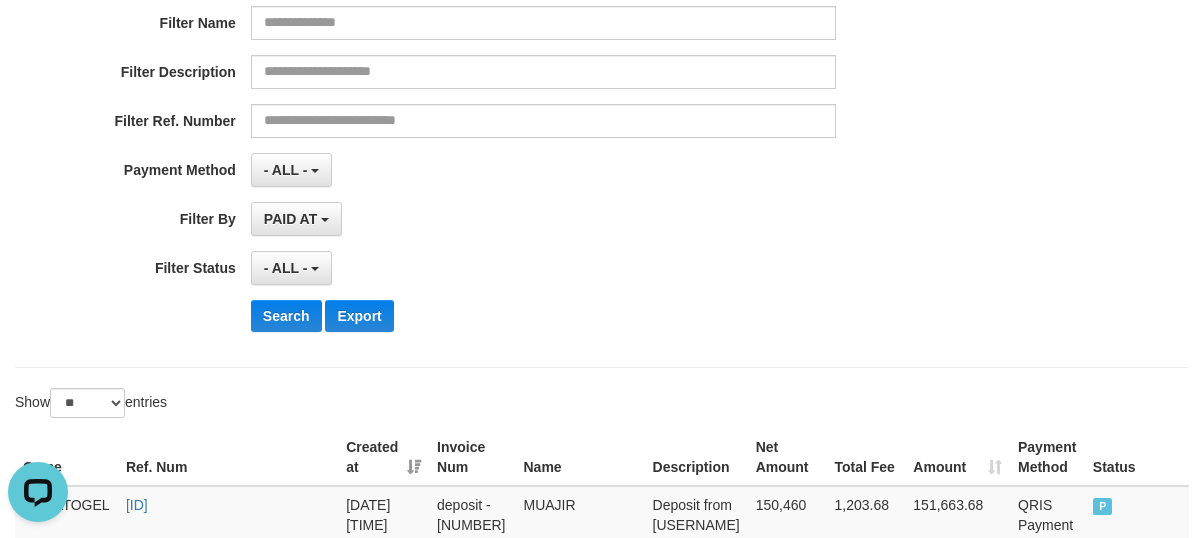 scroll, scrollTop: 380, scrollLeft: 0, axis: vertical 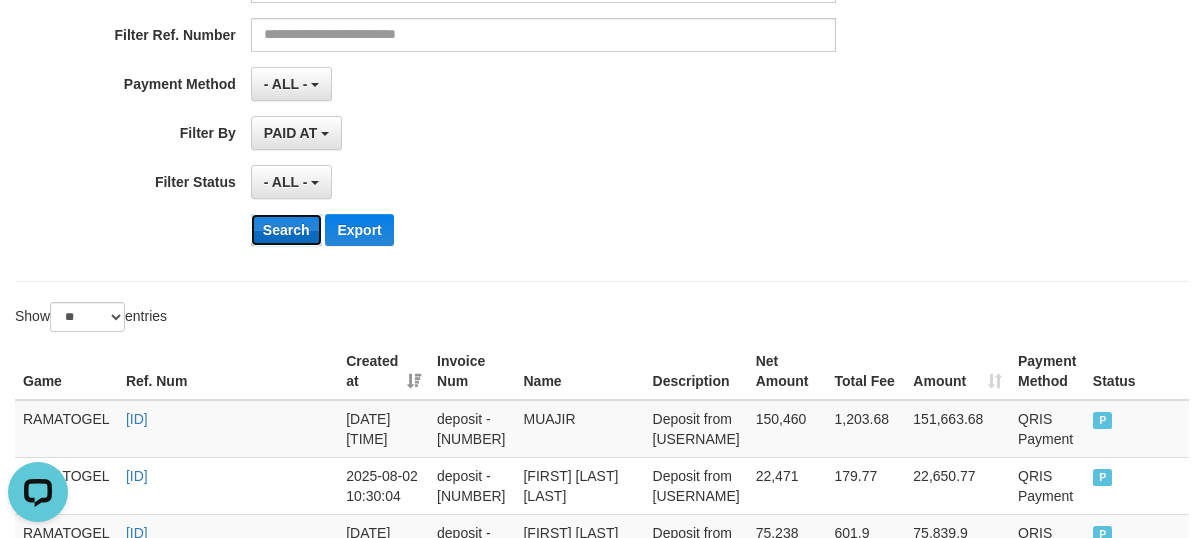 click on "Search" at bounding box center (286, 230) 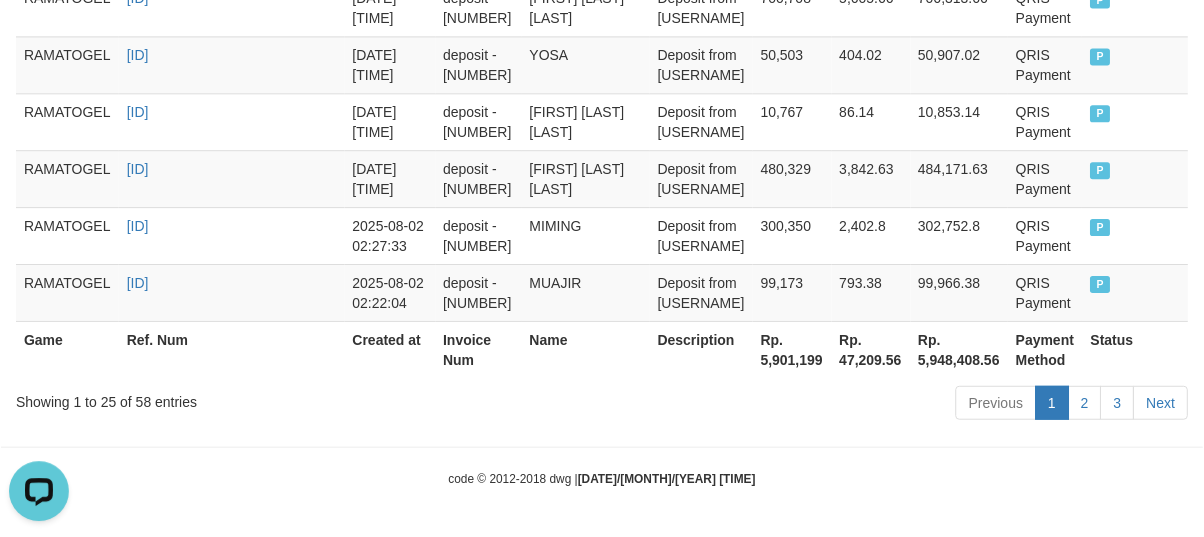 scroll, scrollTop: 2216, scrollLeft: 0, axis: vertical 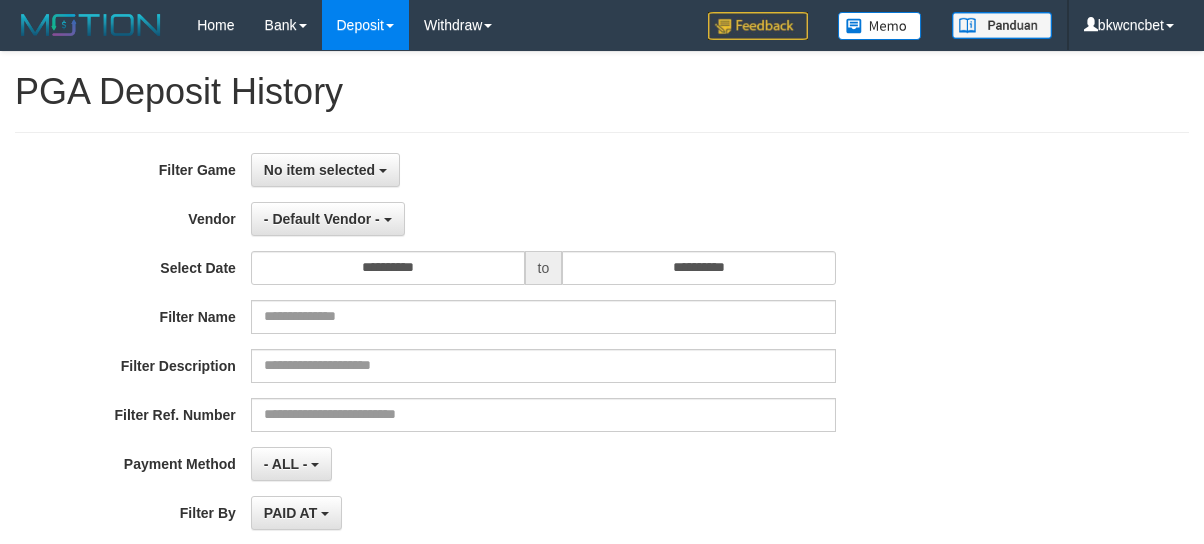 select 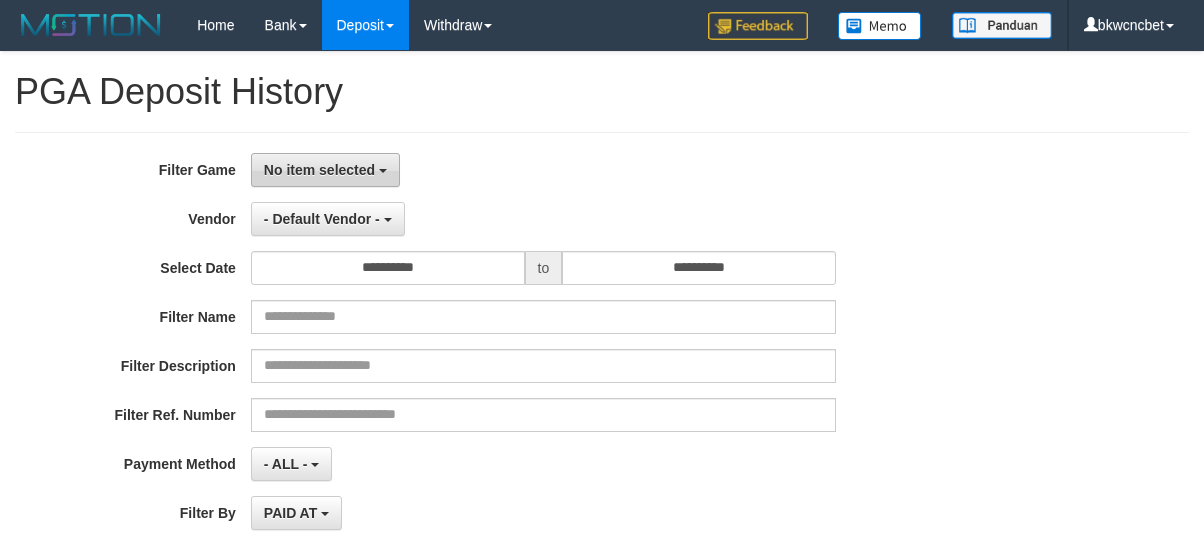 click on "No item selected" at bounding box center (319, 170) 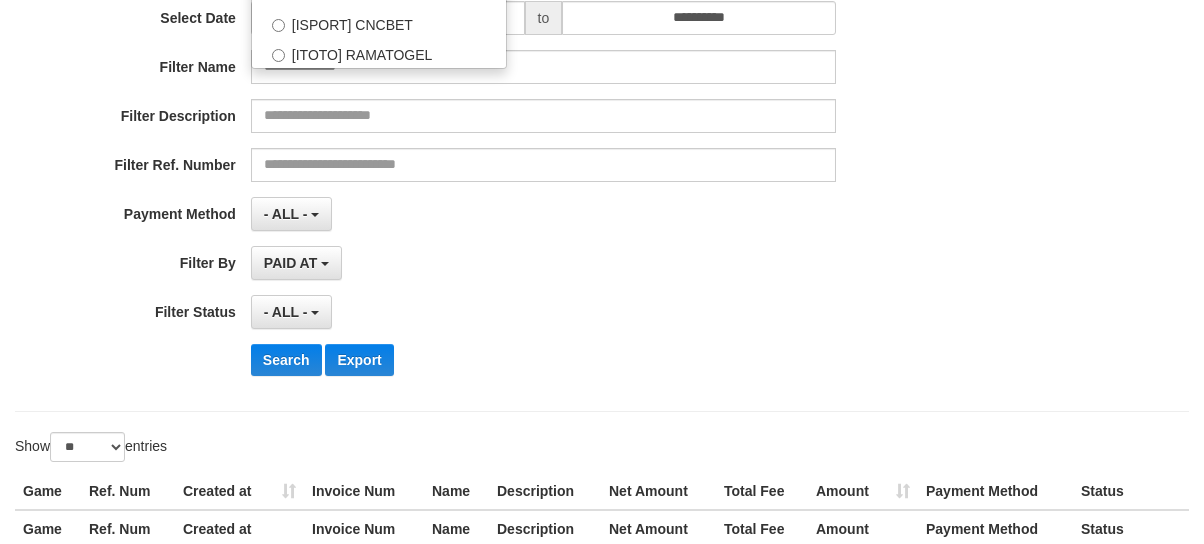 scroll, scrollTop: 158, scrollLeft: 0, axis: vertical 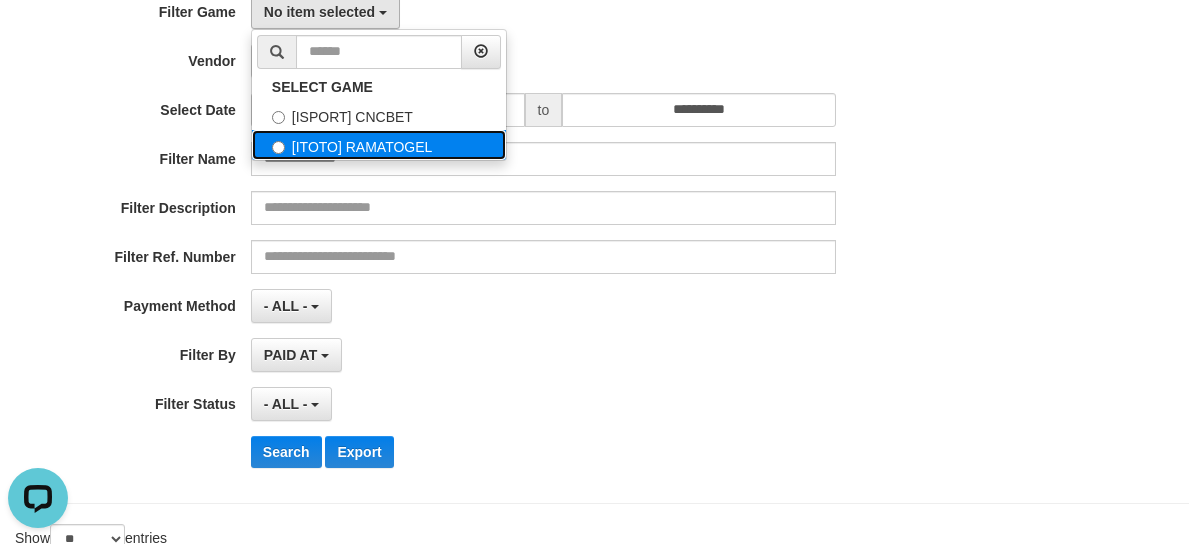 click on "[ITOTO] RAMATOGEL" at bounding box center [379, 145] 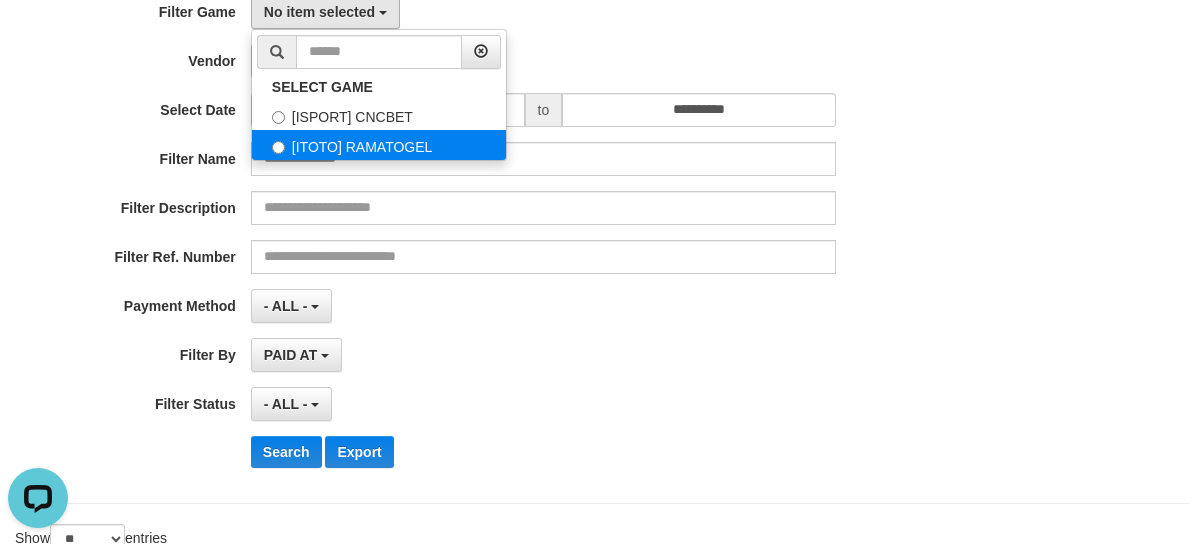 select on "****" 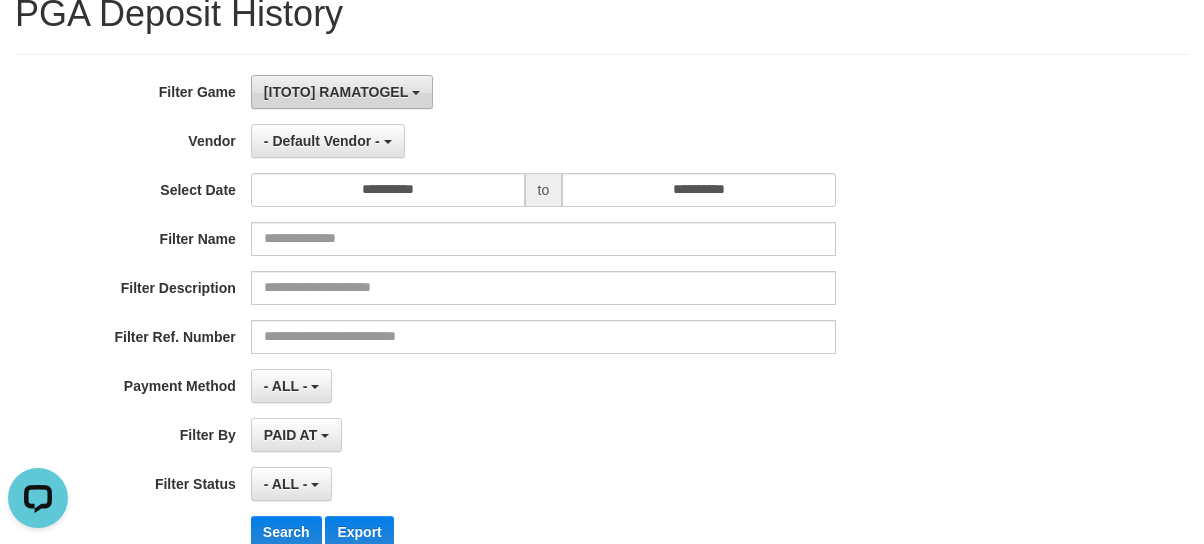 scroll, scrollTop: 0, scrollLeft: 0, axis: both 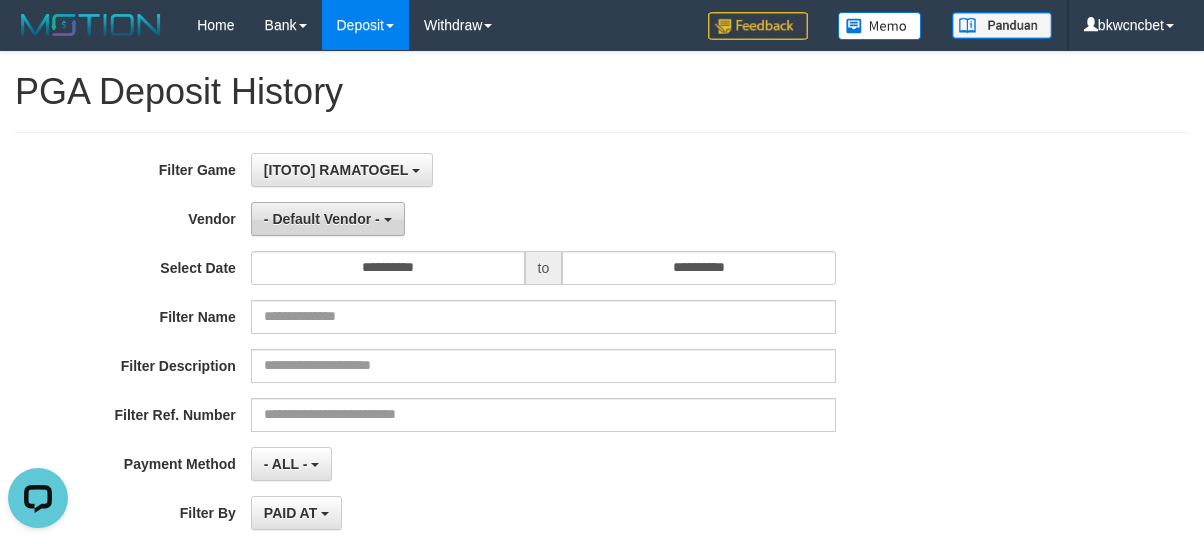 click on "- Default Vendor -" at bounding box center [322, 219] 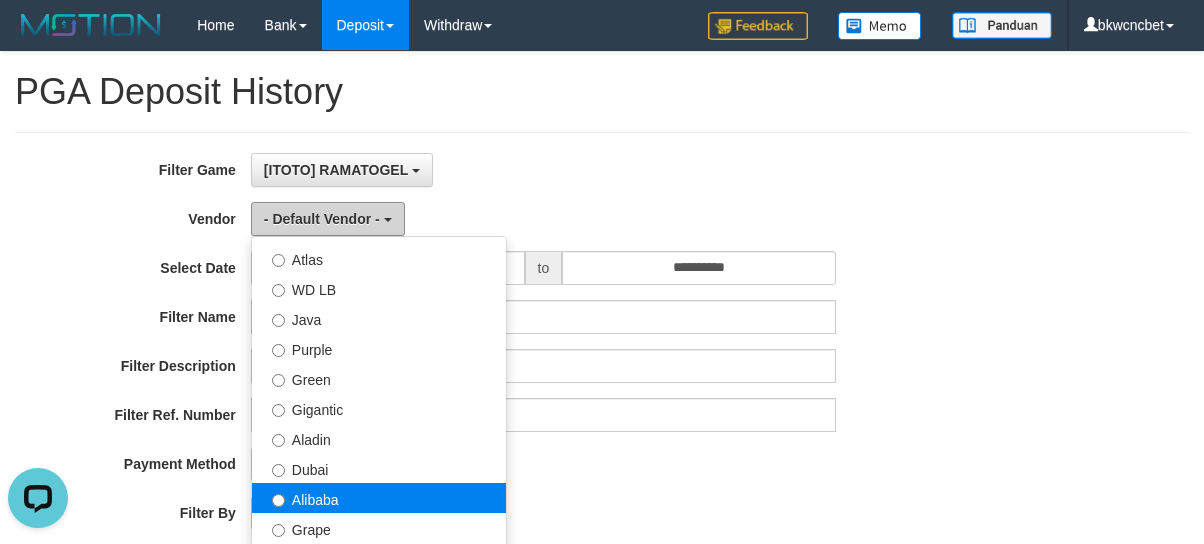 scroll, scrollTop: 222, scrollLeft: 0, axis: vertical 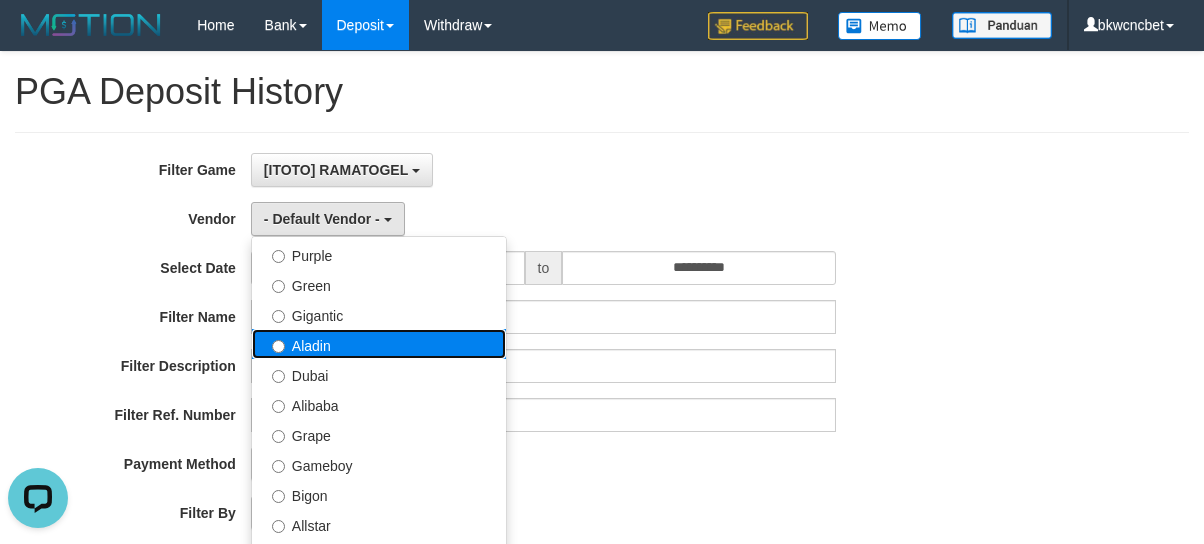 click on "Aladin" at bounding box center [379, 344] 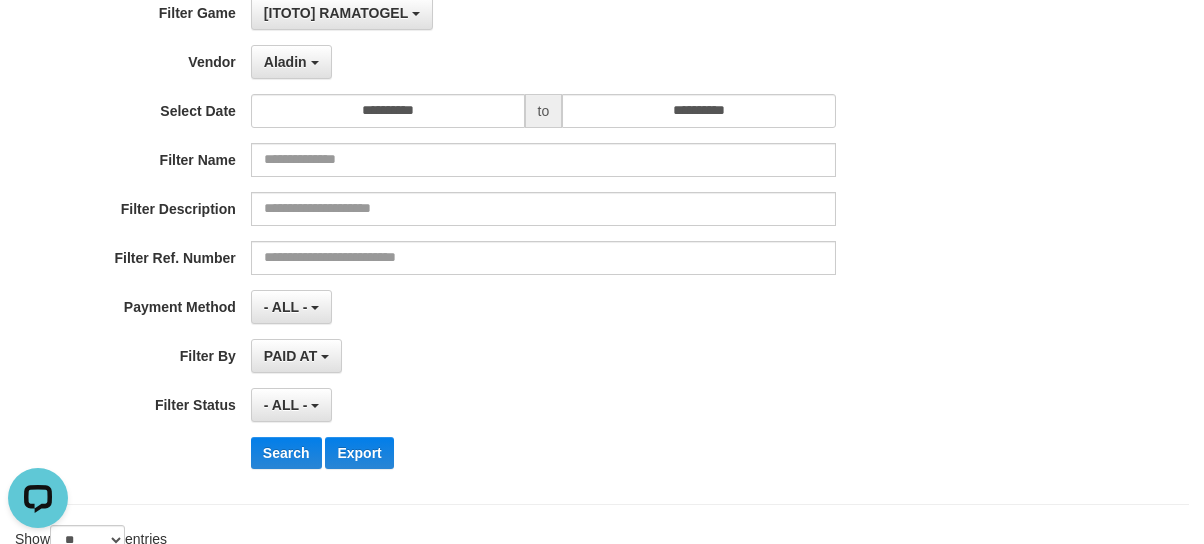 scroll, scrollTop: 222, scrollLeft: 0, axis: vertical 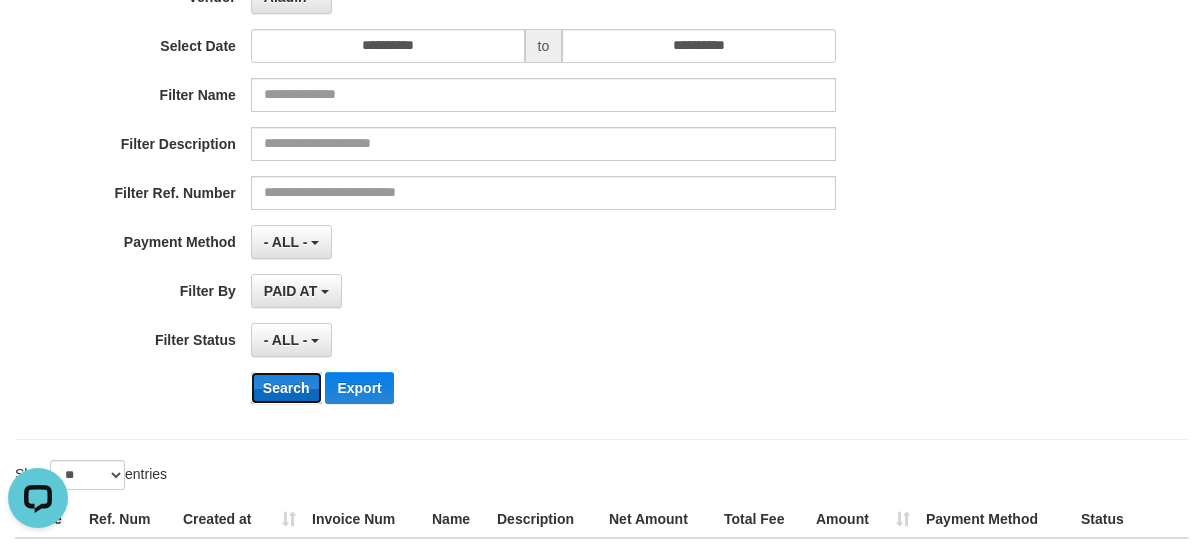 click on "Search" at bounding box center (286, 388) 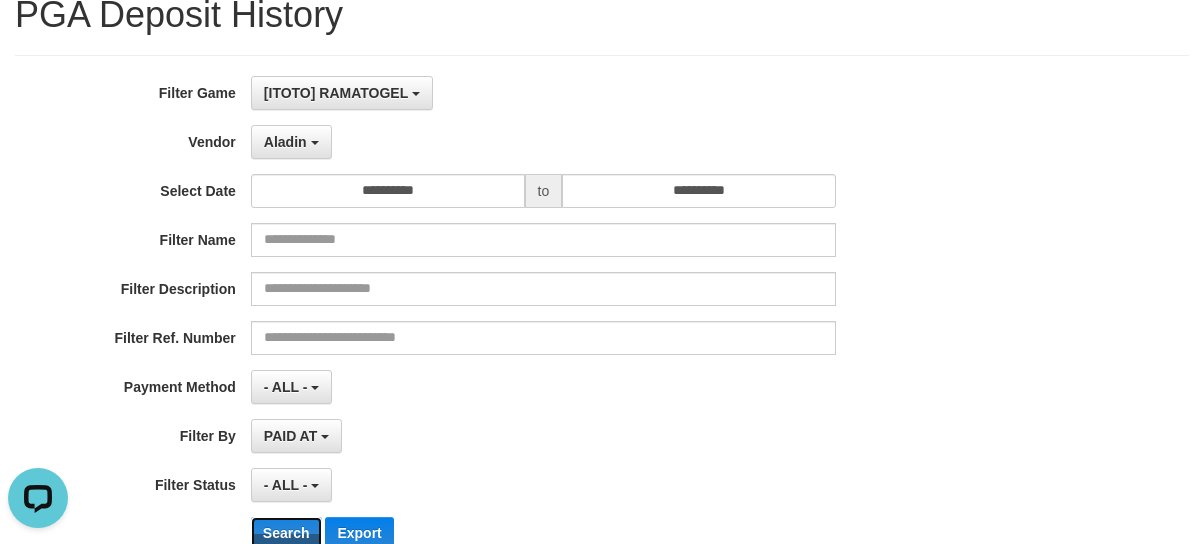 scroll, scrollTop: 0, scrollLeft: 0, axis: both 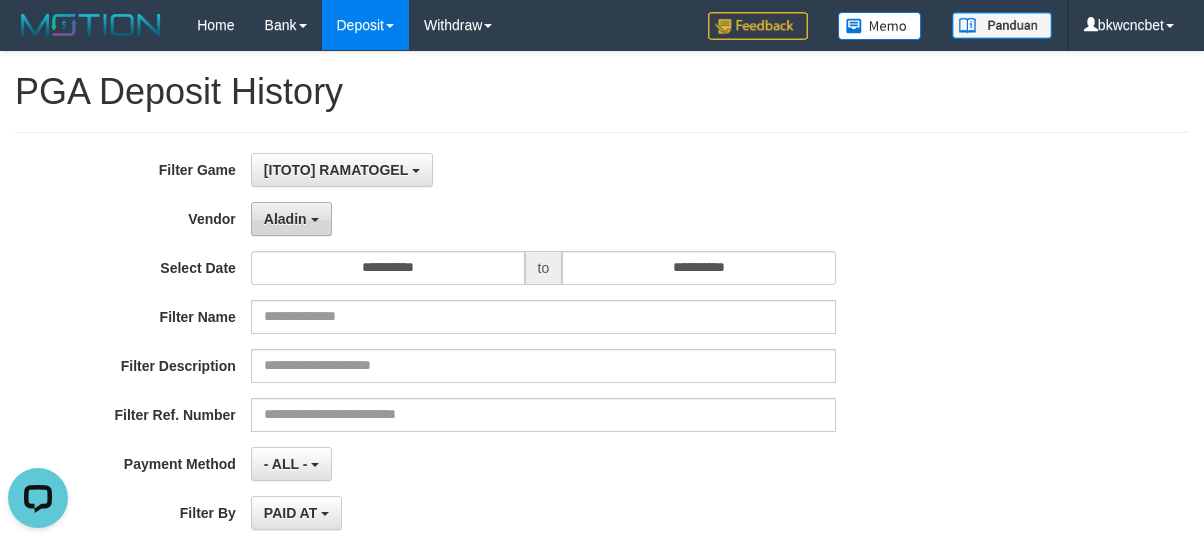 click on "Aladin" at bounding box center (291, 219) 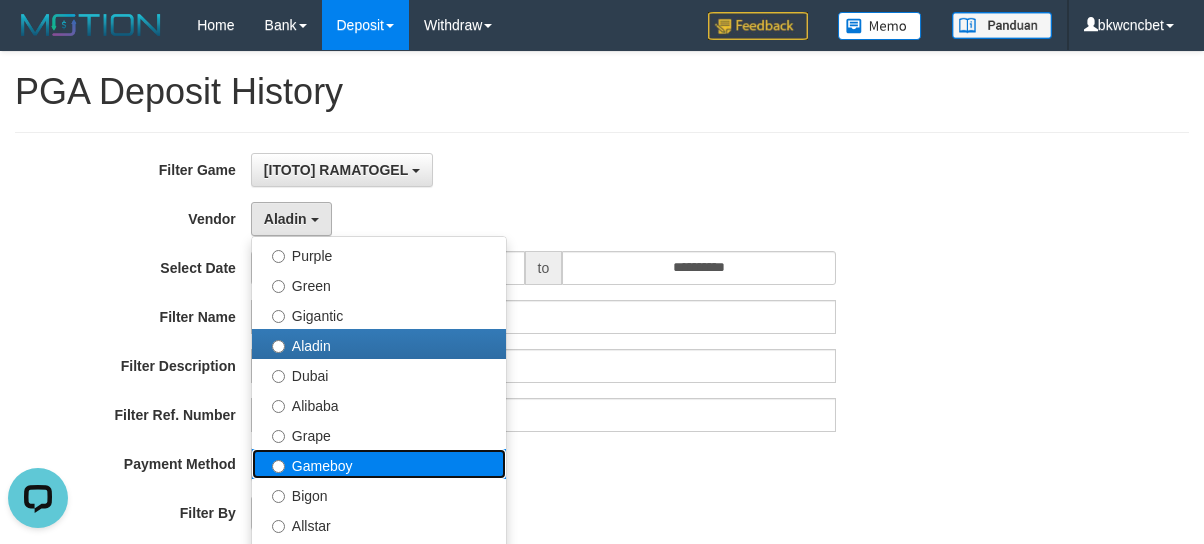 click on "Gameboy" at bounding box center (379, 464) 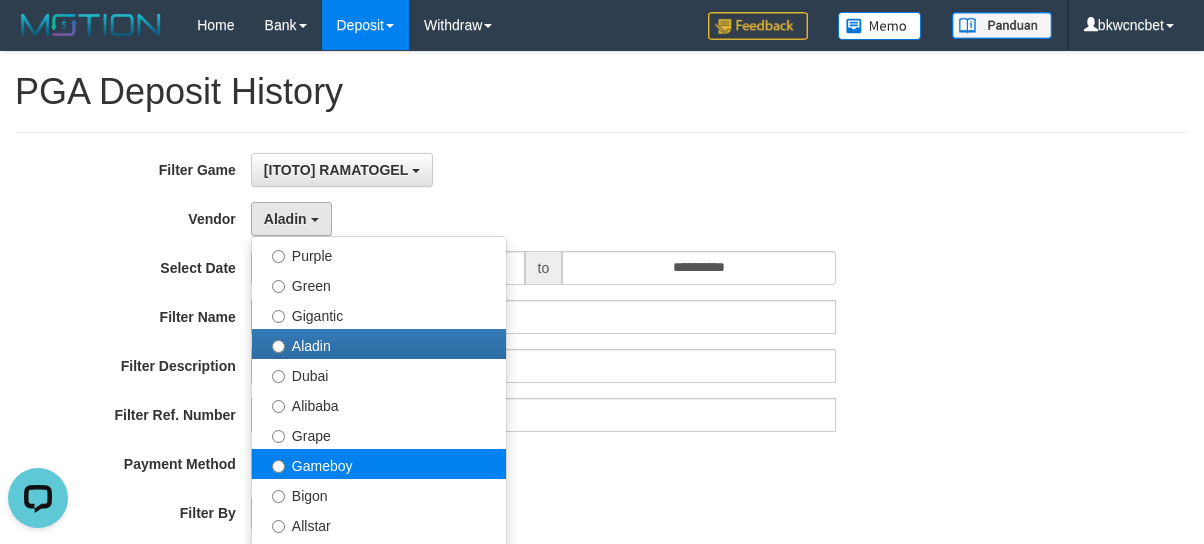 select on "**********" 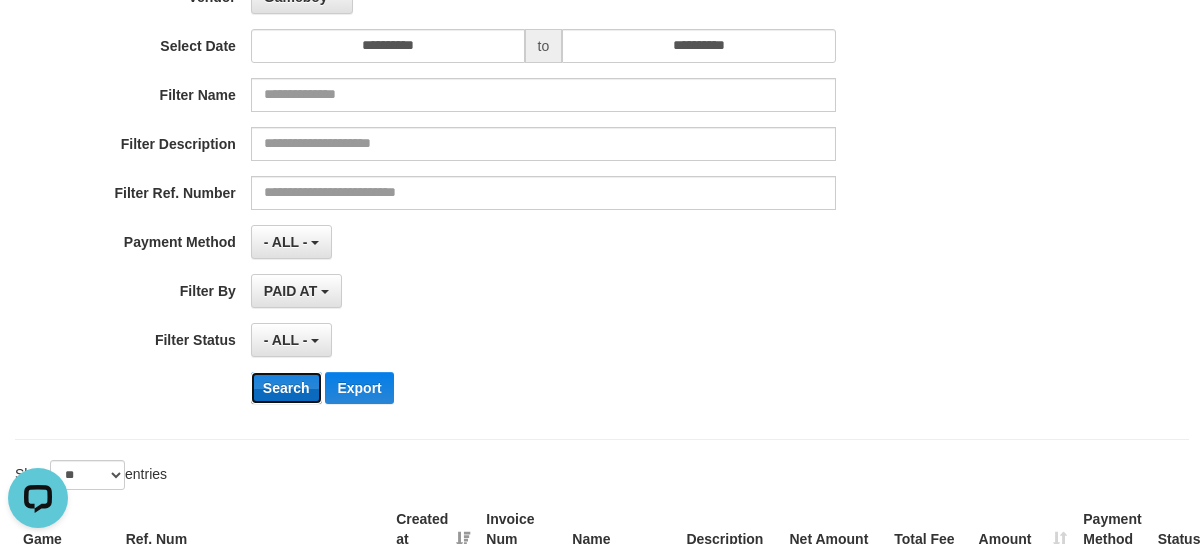 click on "Search" at bounding box center [286, 388] 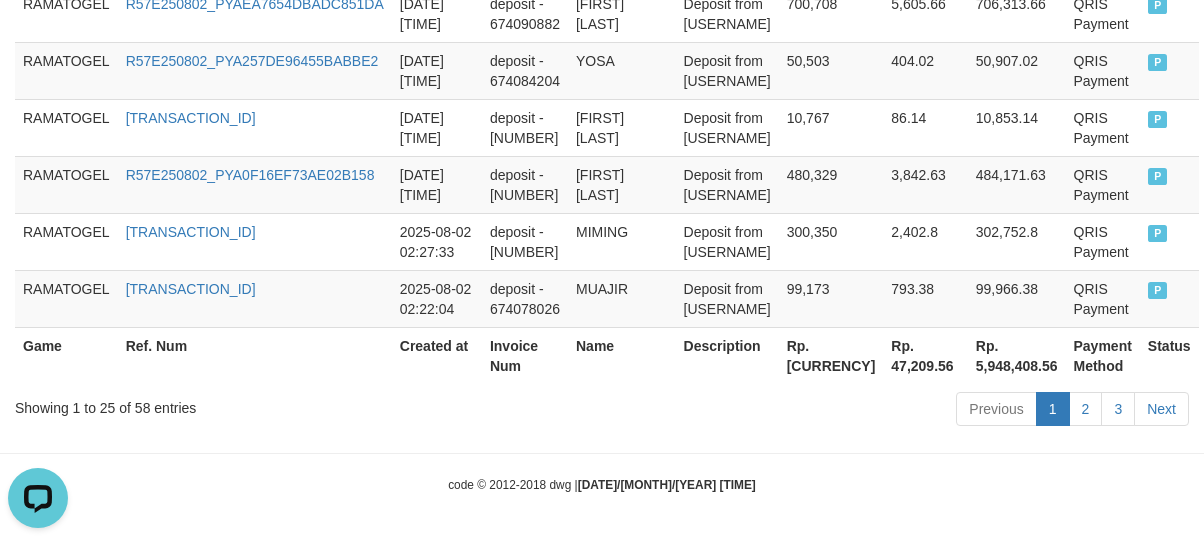 scroll, scrollTop: 2210, scrollLeft: 0, axis: vertical 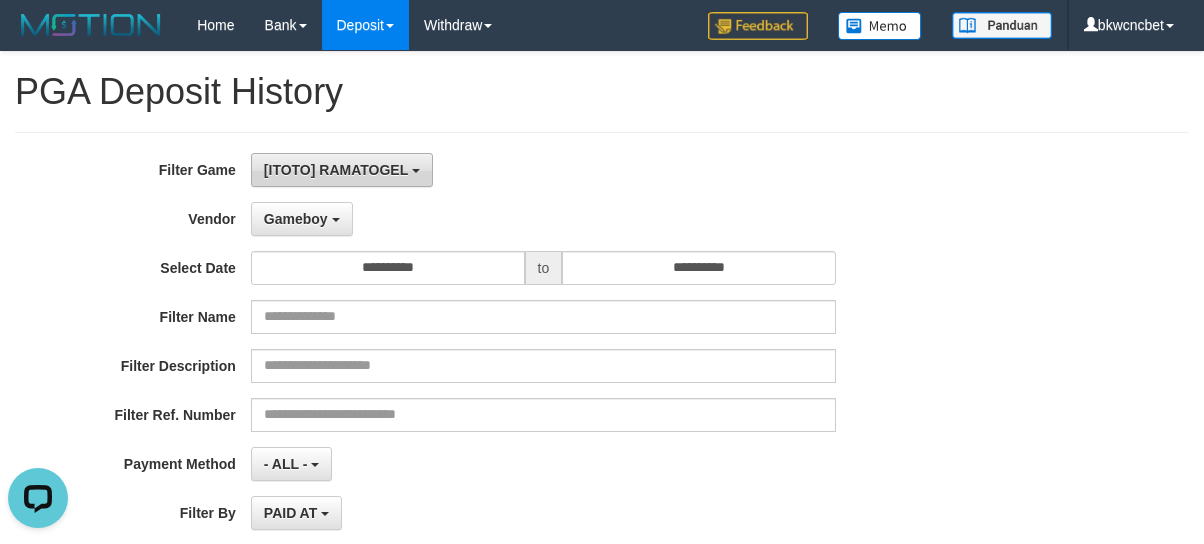 click on "[ITOTO] RAMATOGEL" at bounding box center (342, 170) 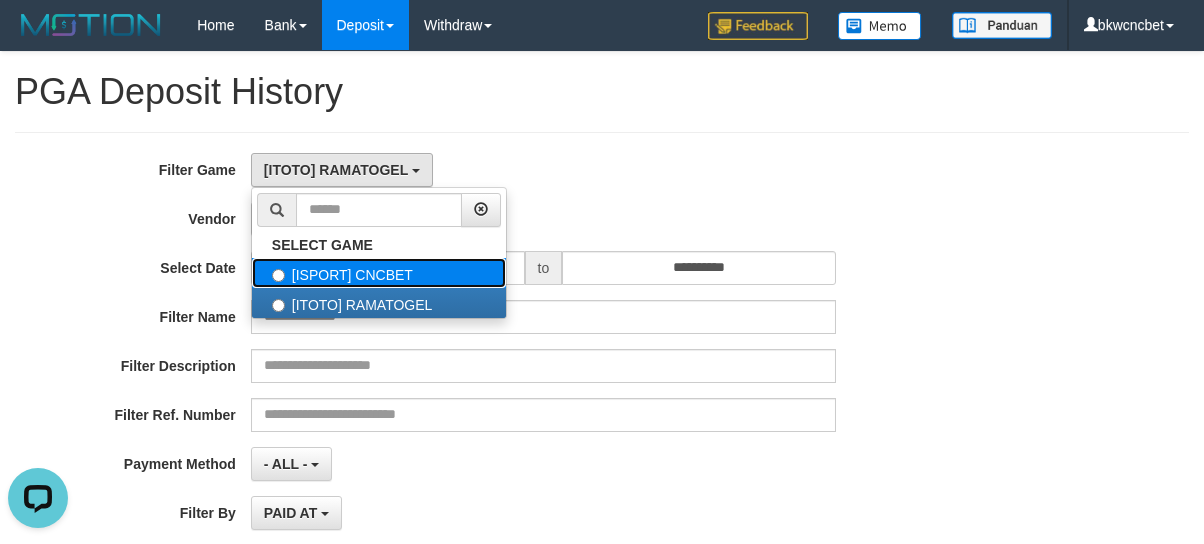 click on "[ISPORT] CNCBET" at bounding box center [379, 273] 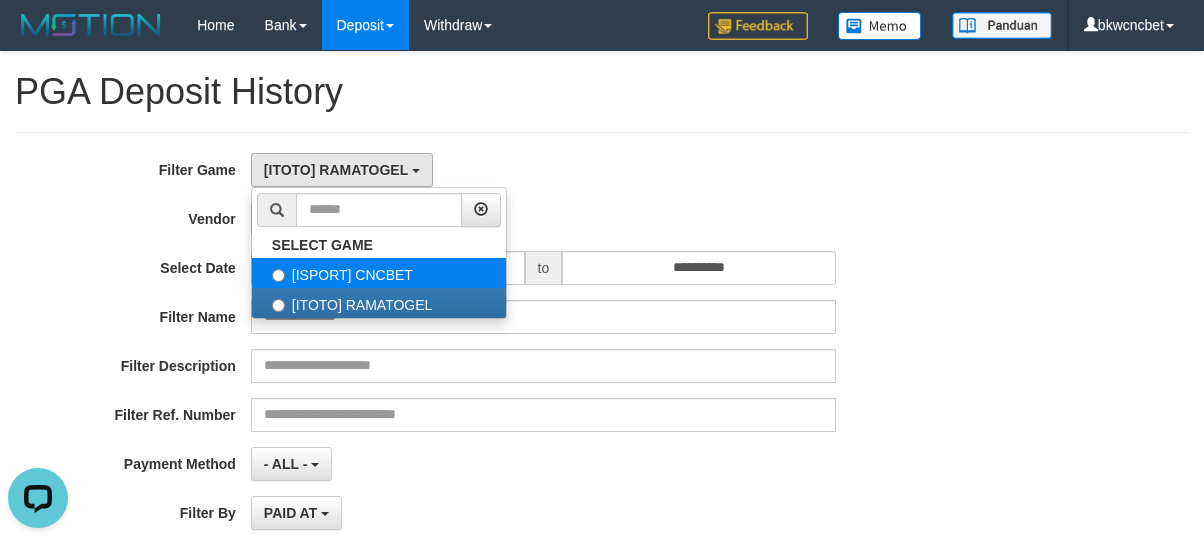 select on "****" 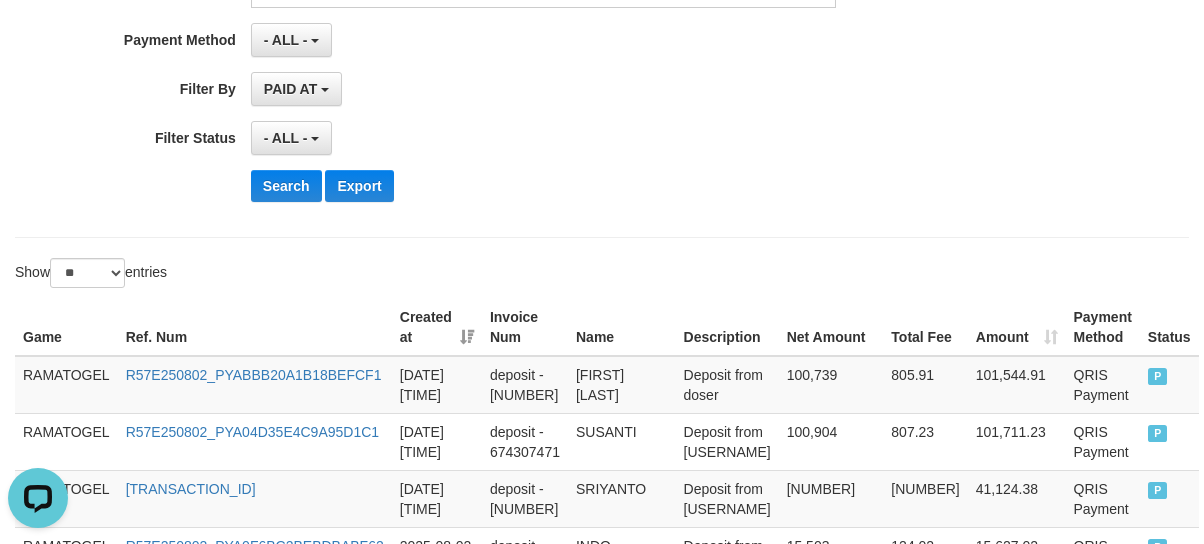 scroll, scrollTop: 444, scrollLeft: 0, axis: vertical 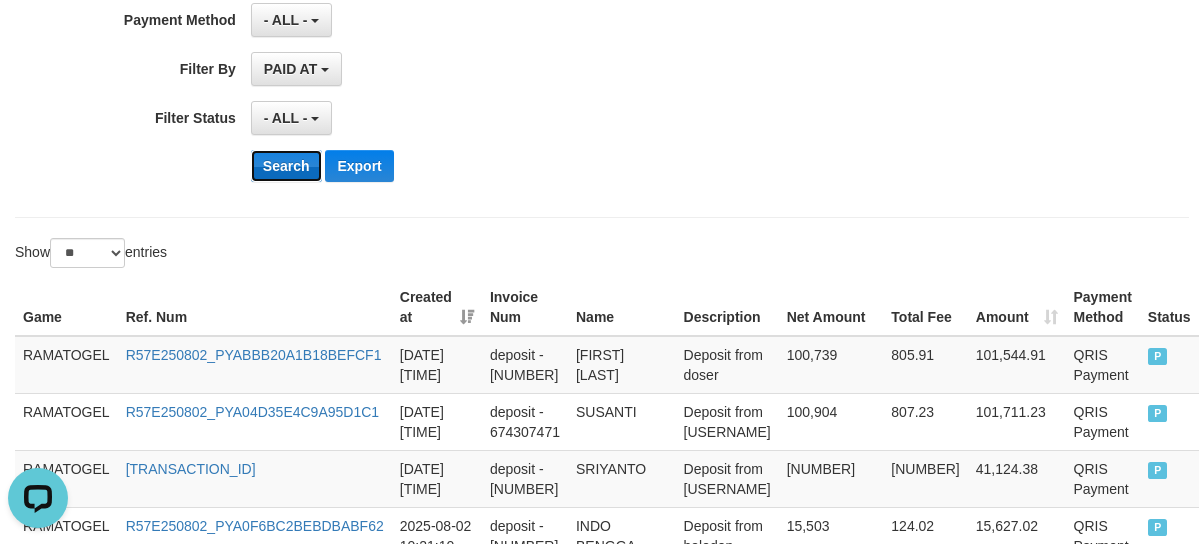 click on "Search" at bounding box center [286, 166] 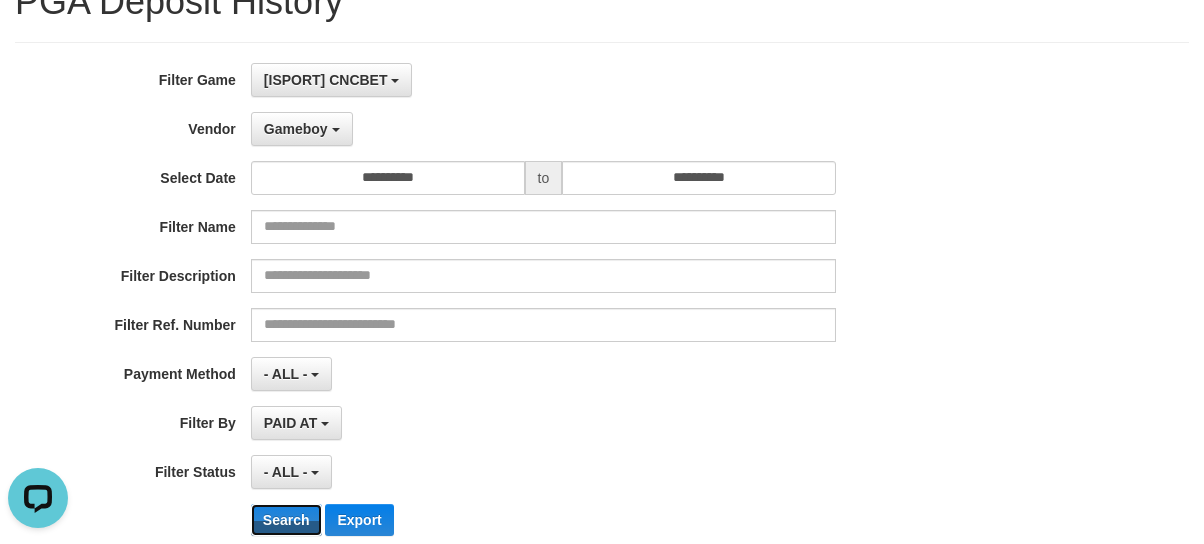 scroll, scrollTop: 0, scrollLeft: 0, axis: both 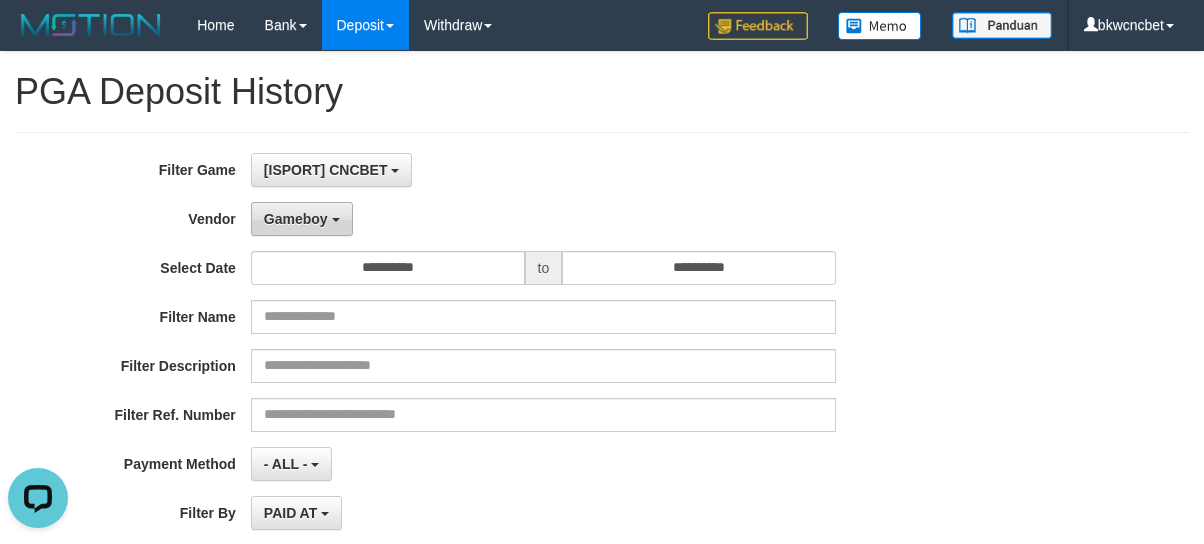 click on "Gameboy" at bounding box center [296, 219] 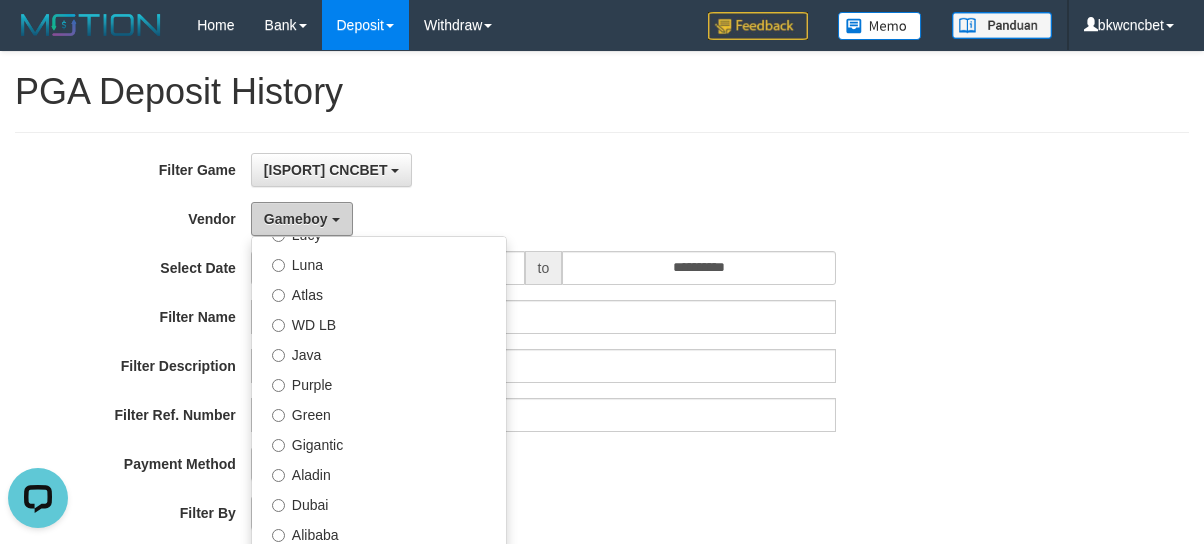 scroll, scrollTop: 222, scrollLeft: 0, axis: vertical 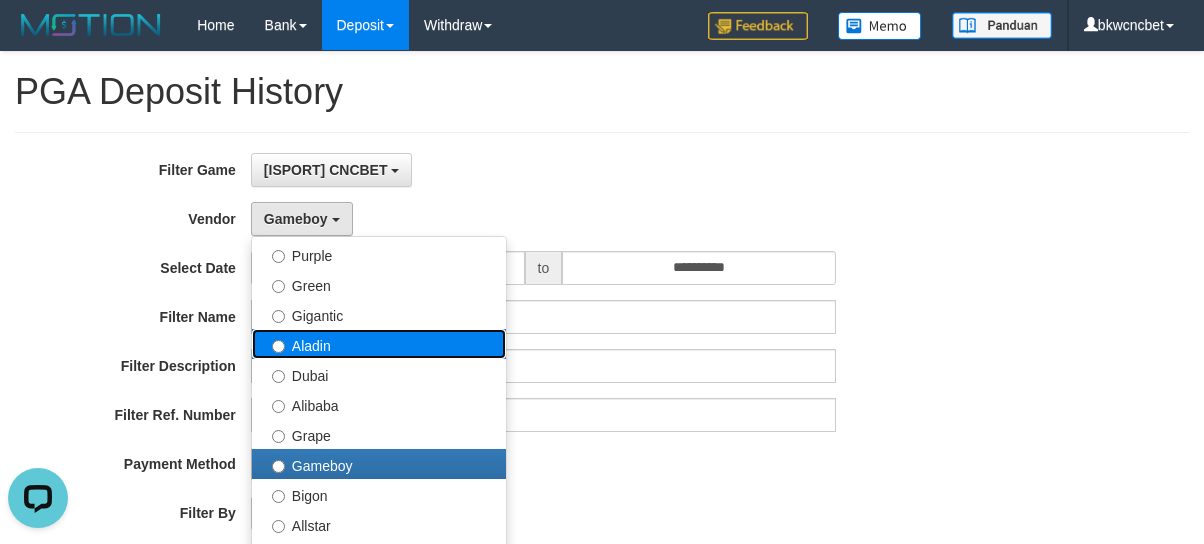 click on "Aladin" at bounding box center [379, 344] 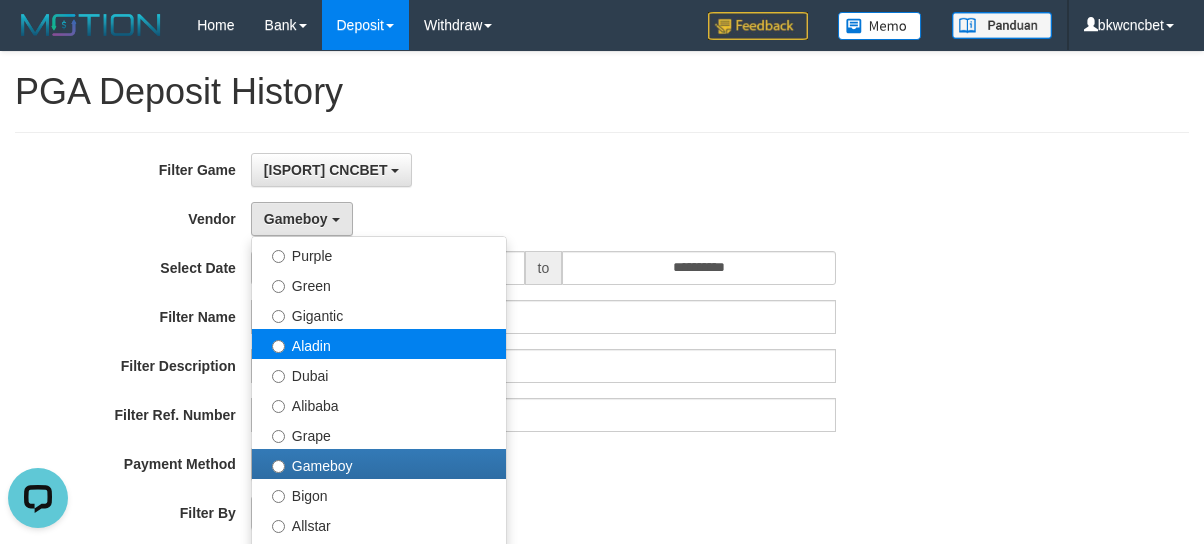 select on "**********" 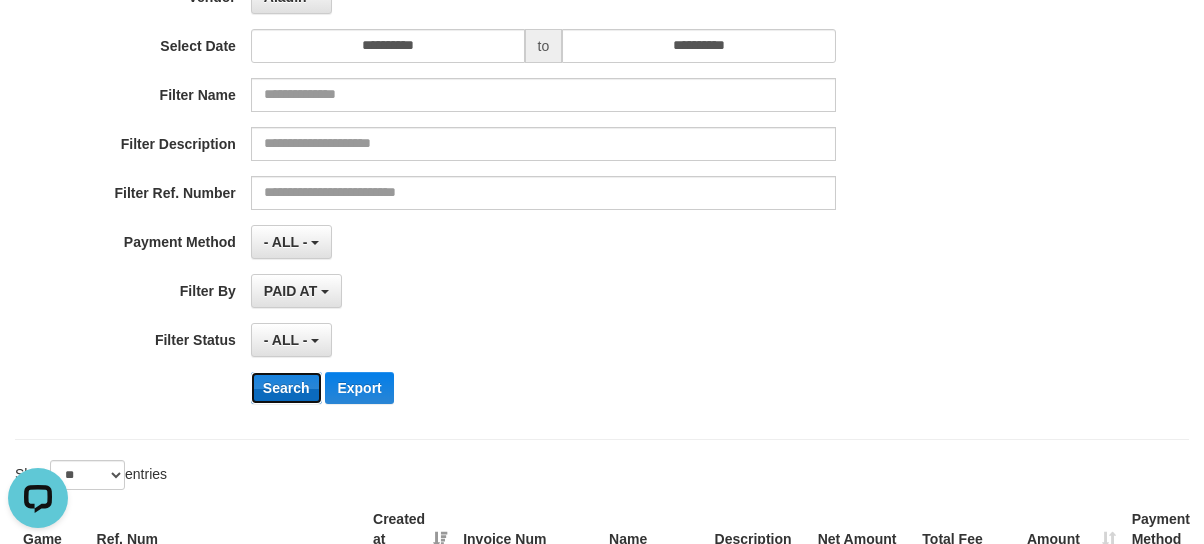 click on "Search" at bounding box center (286, 388) 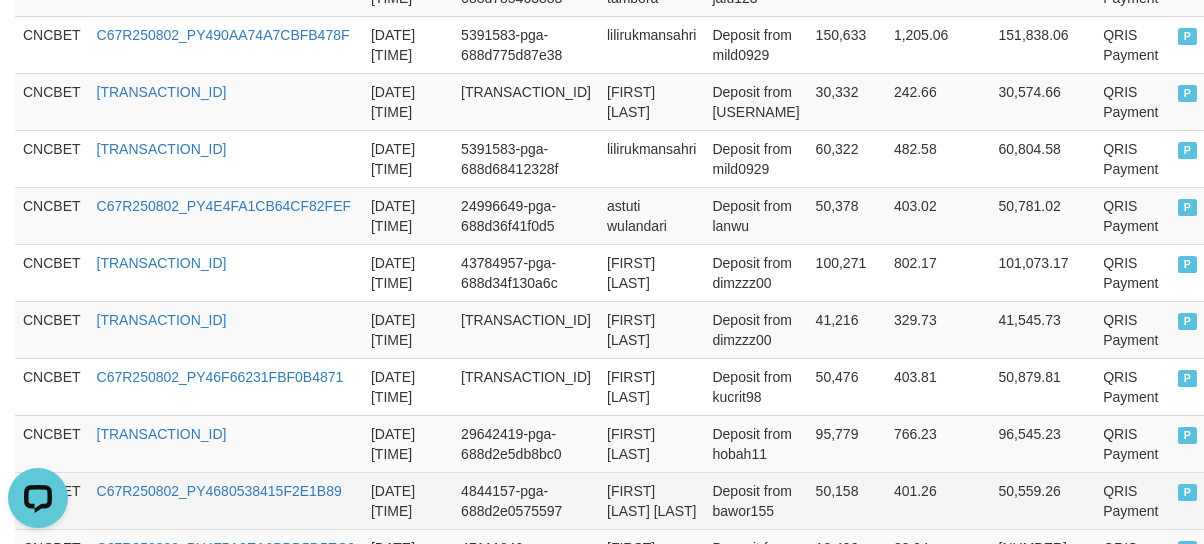 scroll, scrollTop: 1021, scrollLeft: 0, axis: vertical 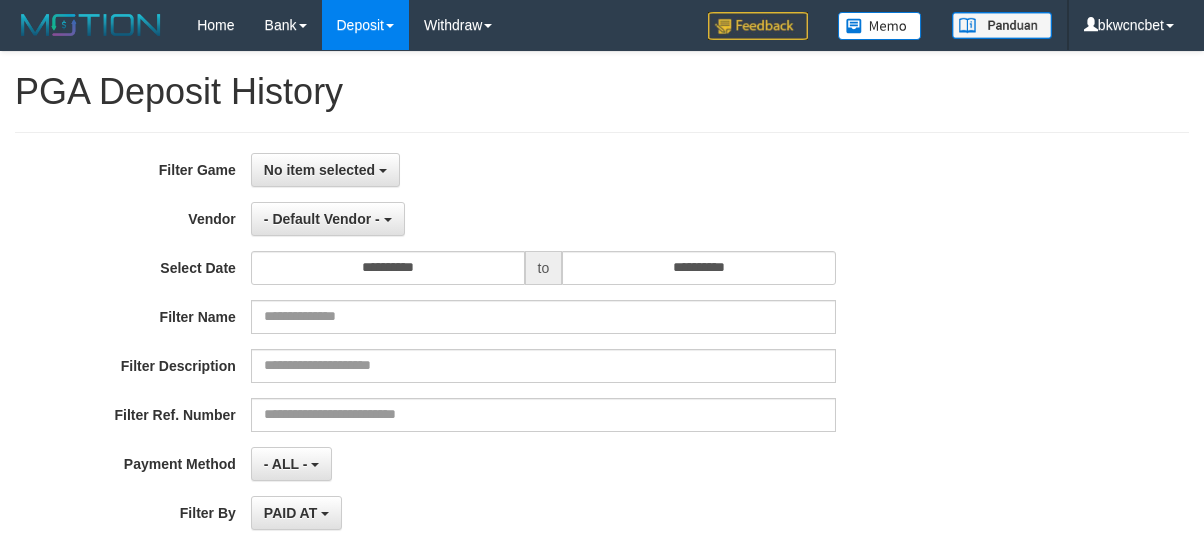 select 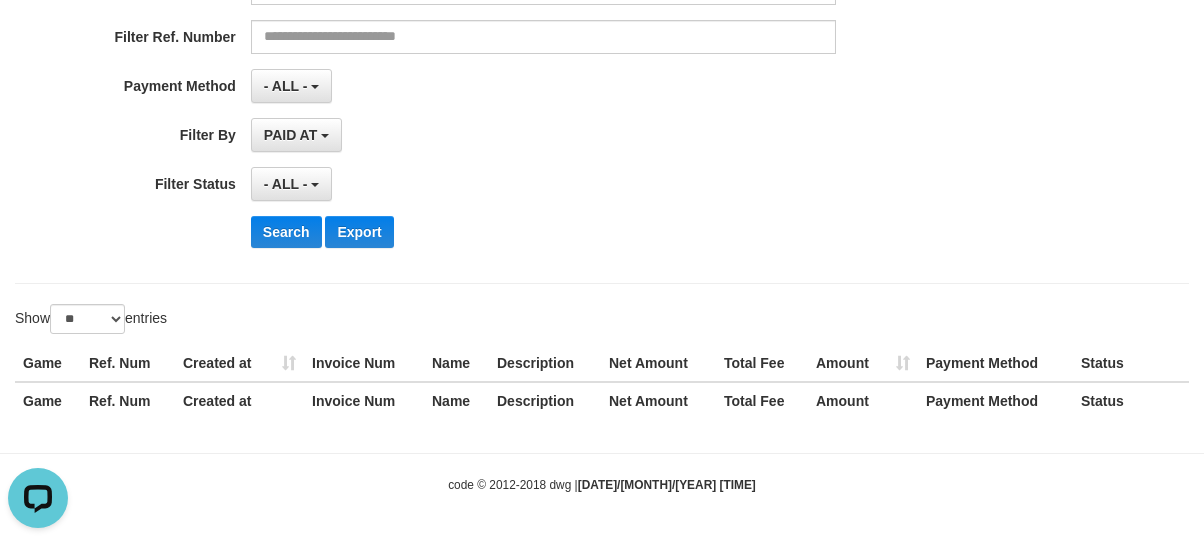 scroll, scrollTop: 0, scrollLeft: 0, axis: both 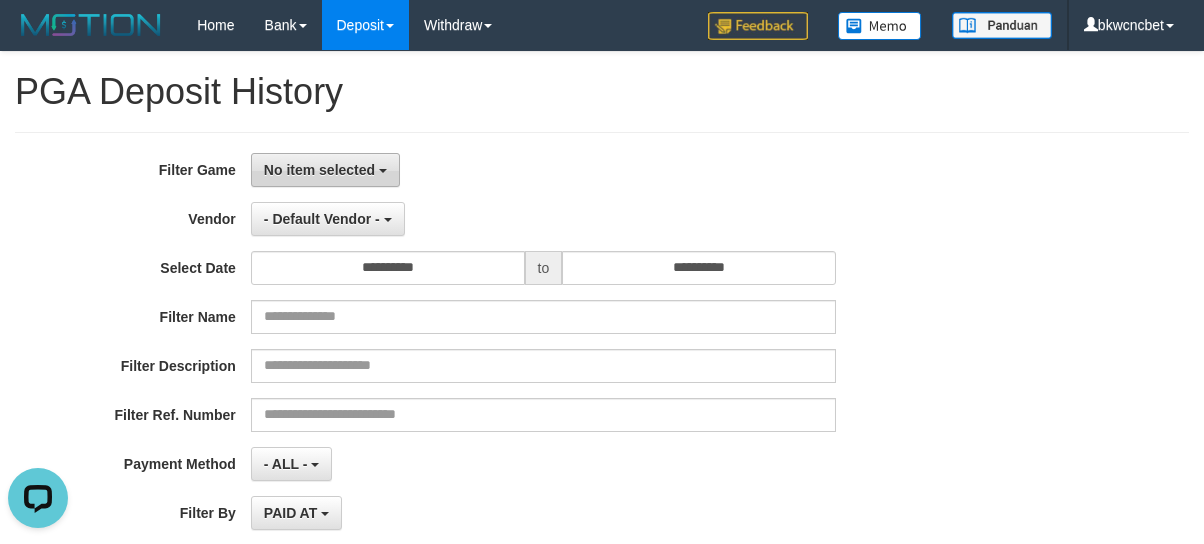 click on "No item selected" at bounding box center (319, 170) 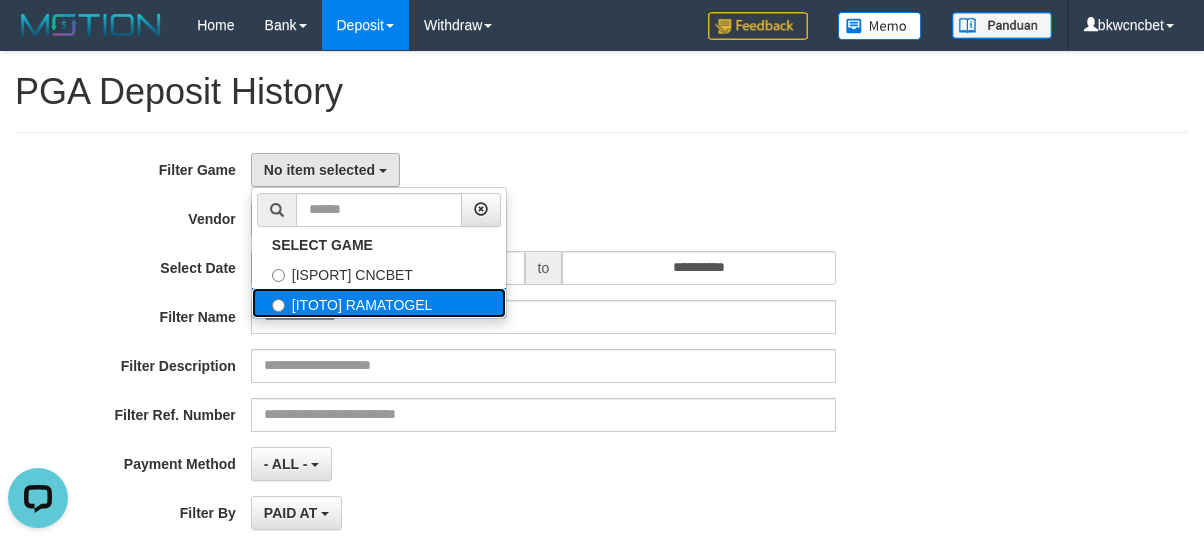 click on "[ITOTO] RAMATOGEL" at bounding box center (379, 303) 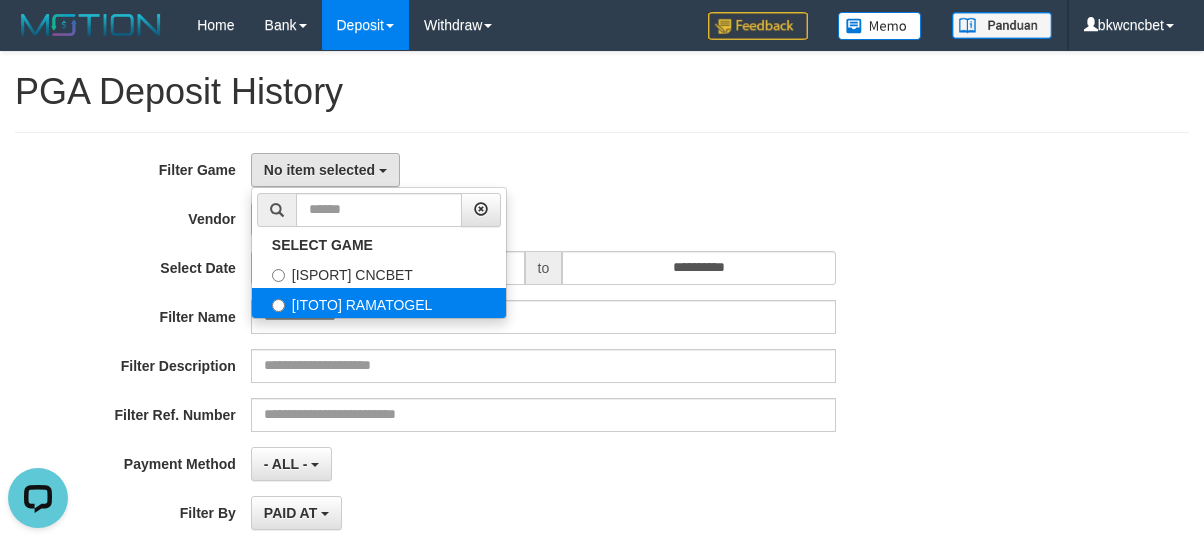 select on "****" 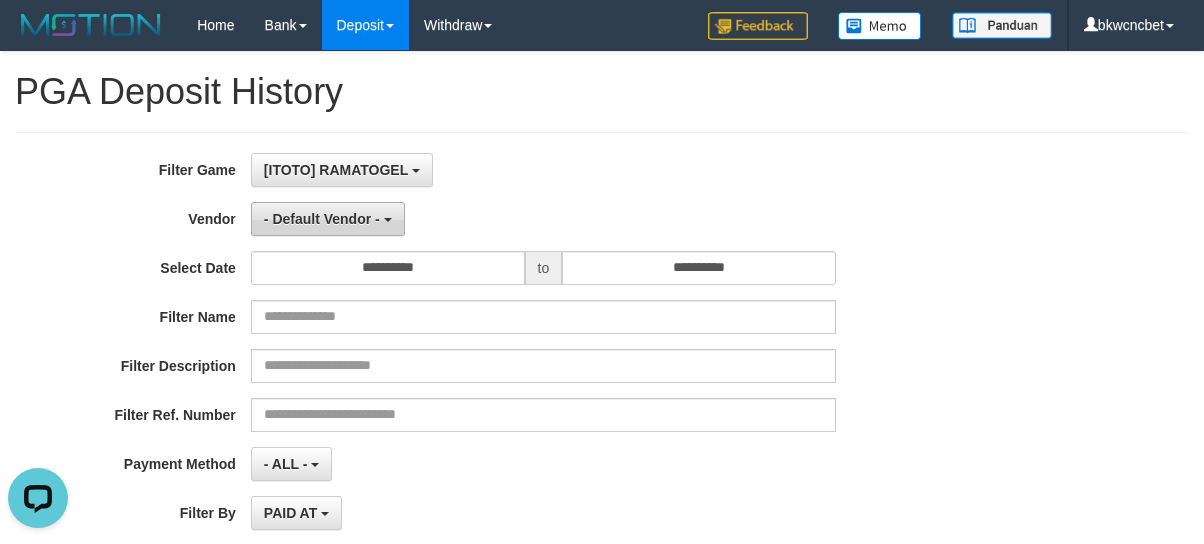 scroll, scrollTop: 34, scrollLeft: 0, axis: vertical 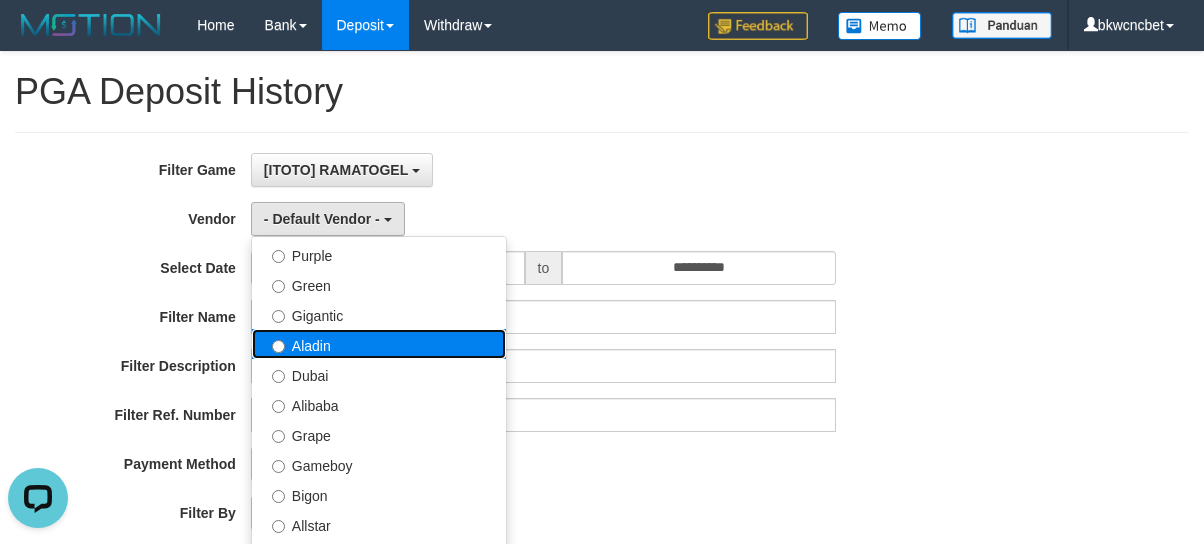 click on "Aladin" at bounding box center [379, 344] 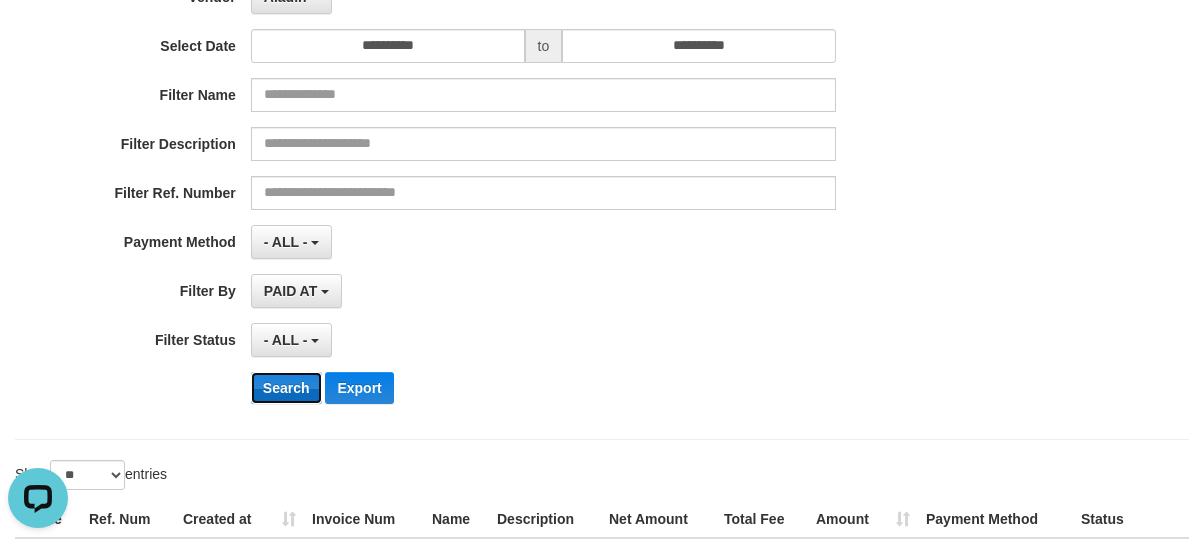 click on "Search" at bounding box center (286, 388) 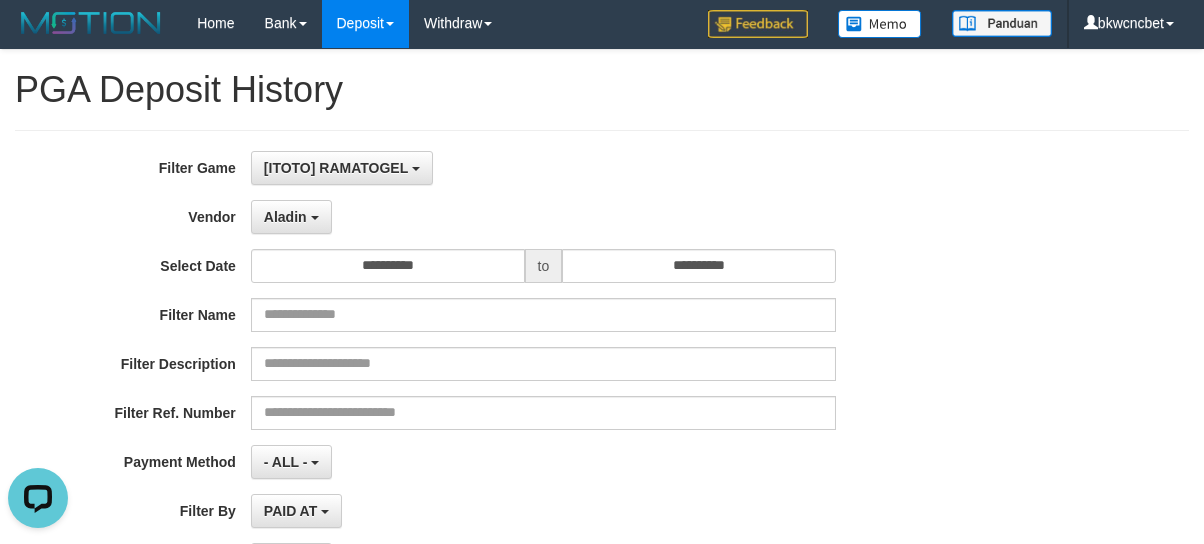 scroll, scrollTop: 0, scrollLeft: 0, axis: both 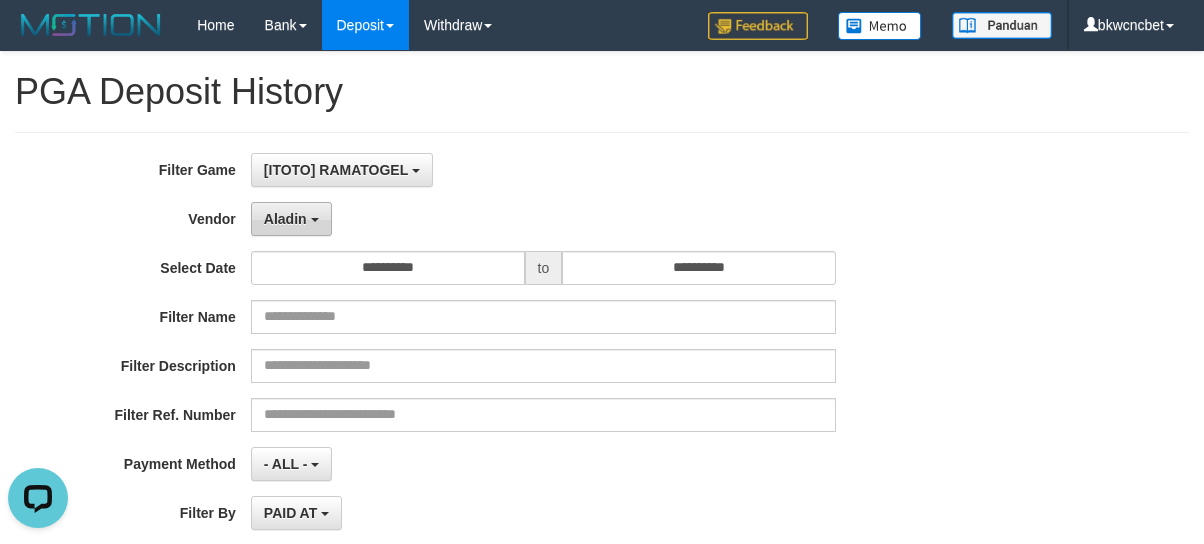 click on "Aladin" at bounding box center [285, 219] 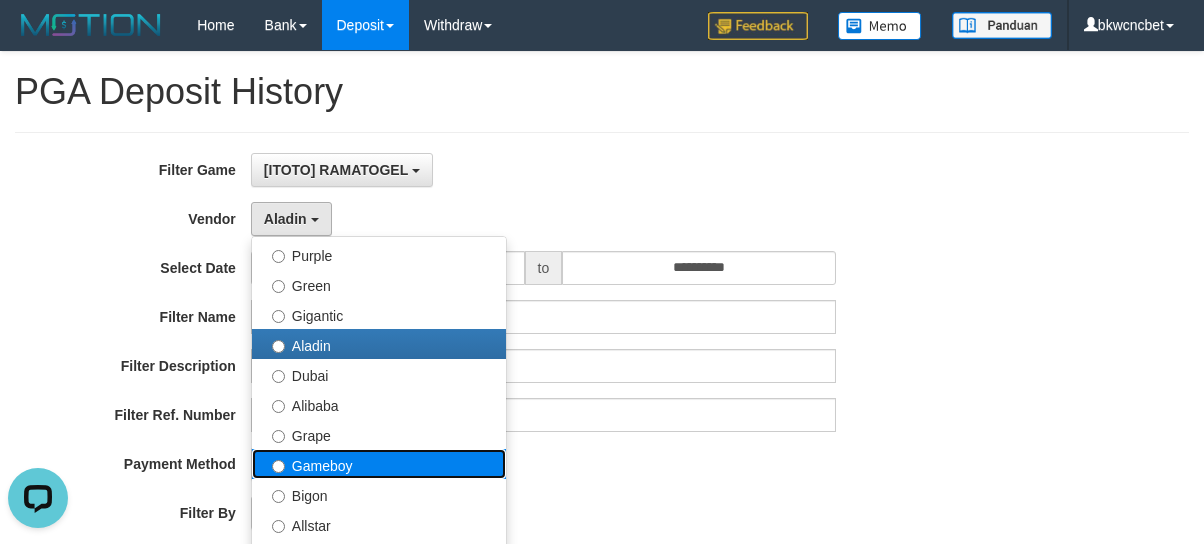 click on "Gameboy" at bounding box center (379, 464) 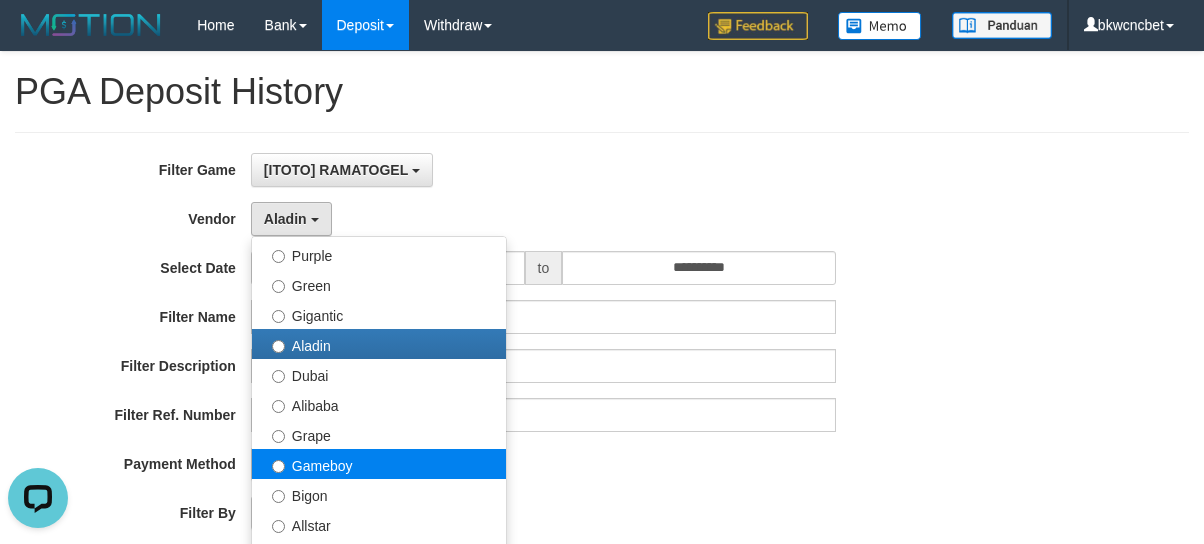 select on "**********" 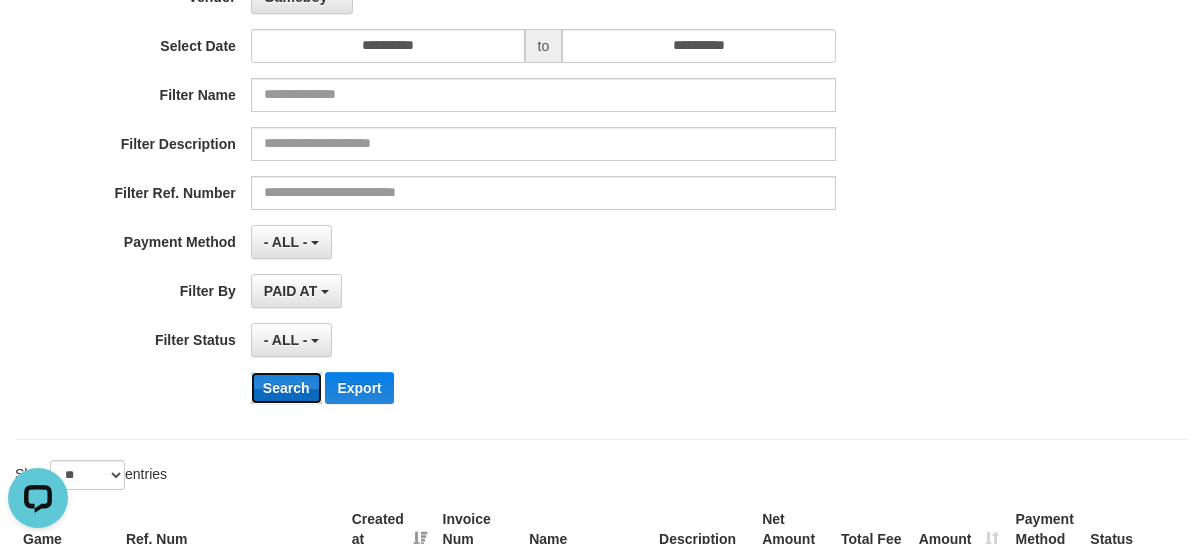 click on "Search" at bounding box center (286, 388) 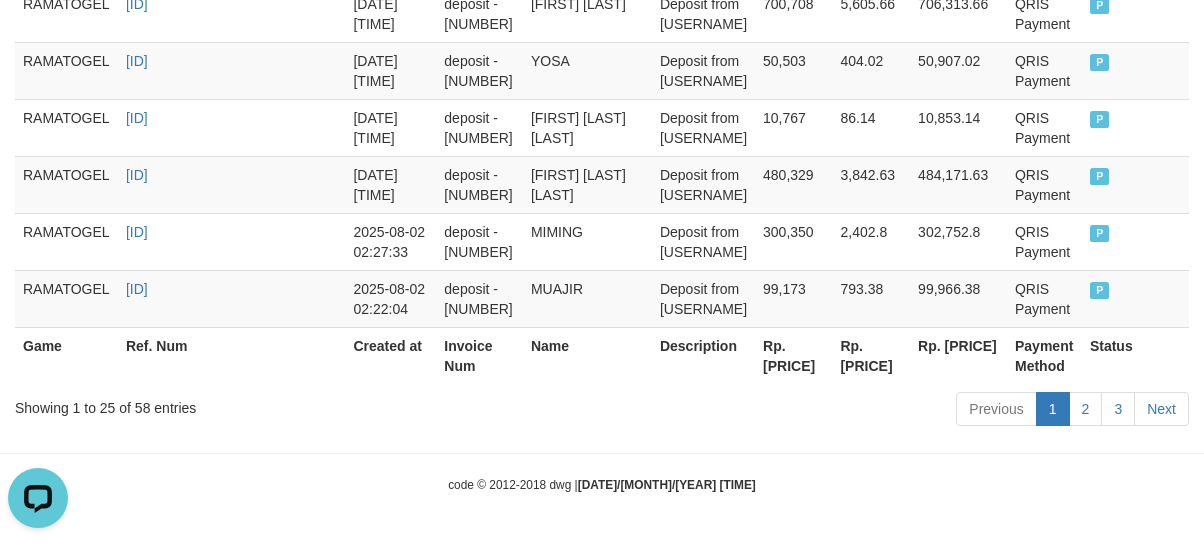 scroll, scrollTop: 2210, scrollLeft: 0, axis: vertical 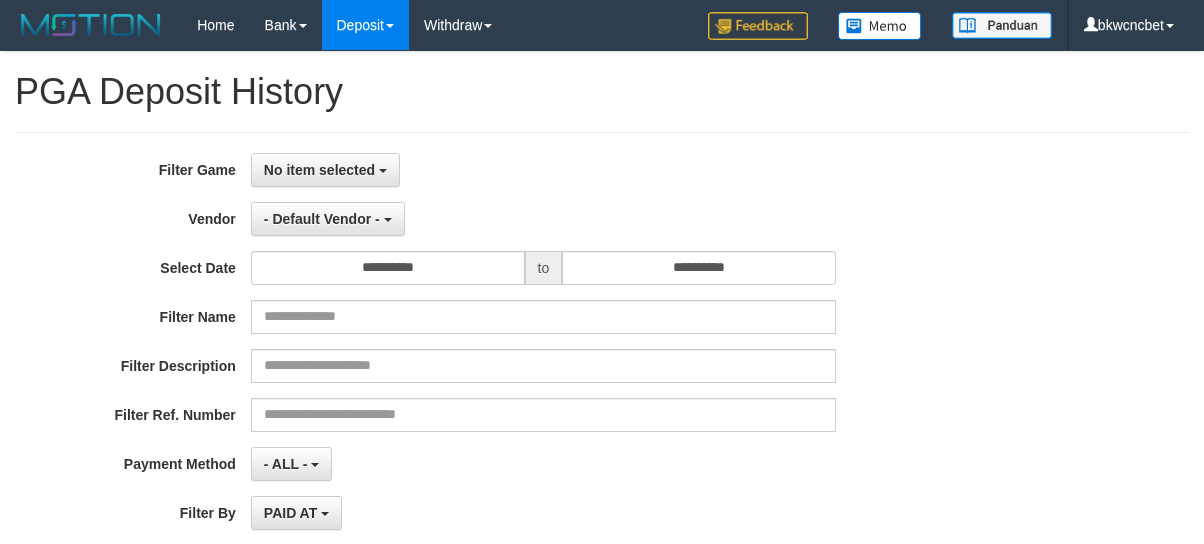 select 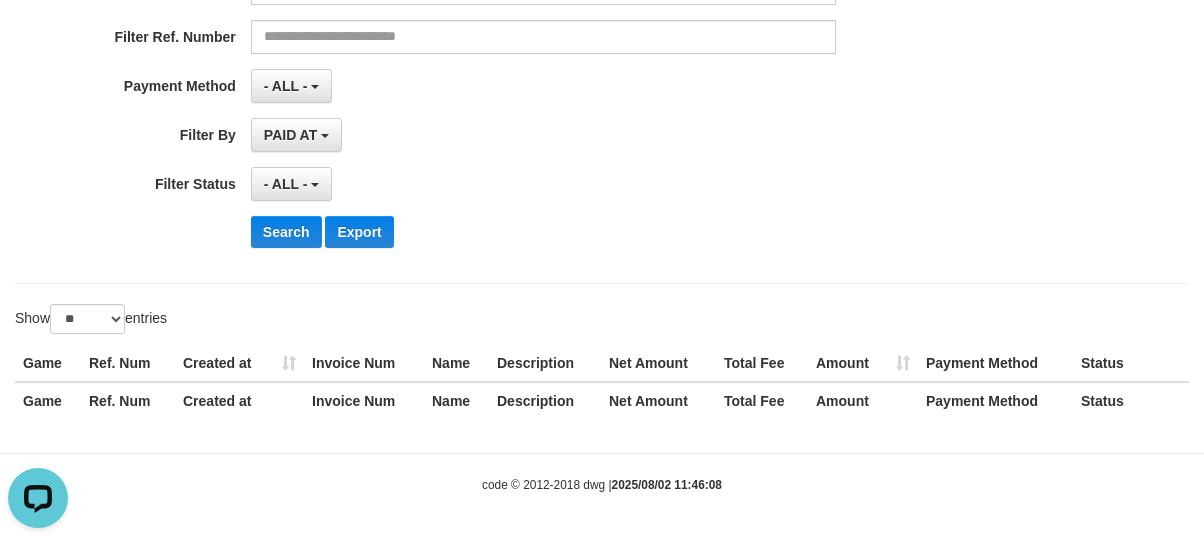 scroll, scrollTop: 0, scrollLeft: 0, axis: both 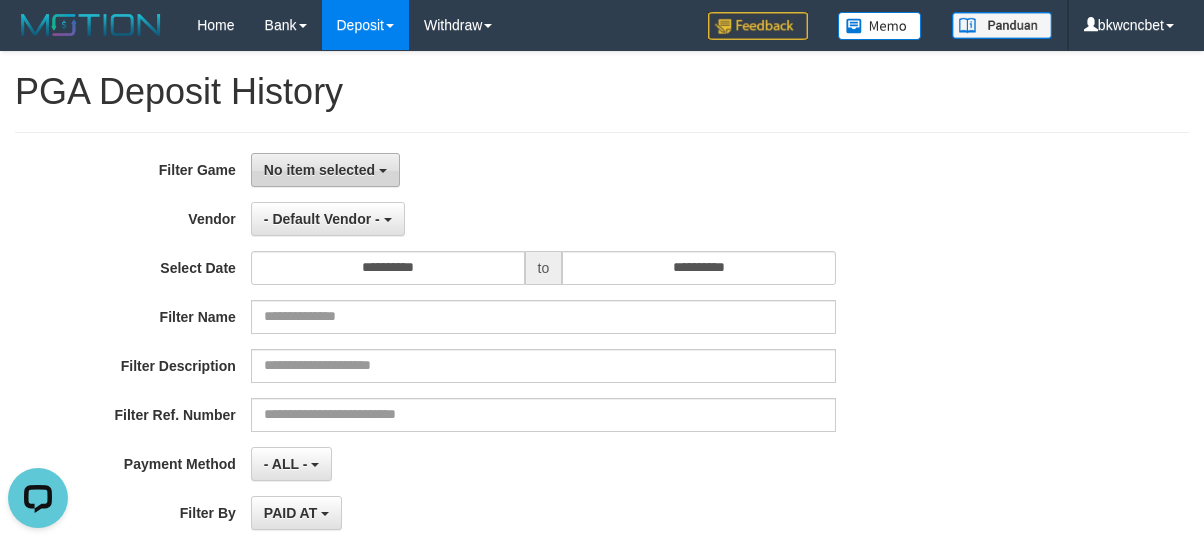 click on "No item selected" at bounding box center (325, 170) 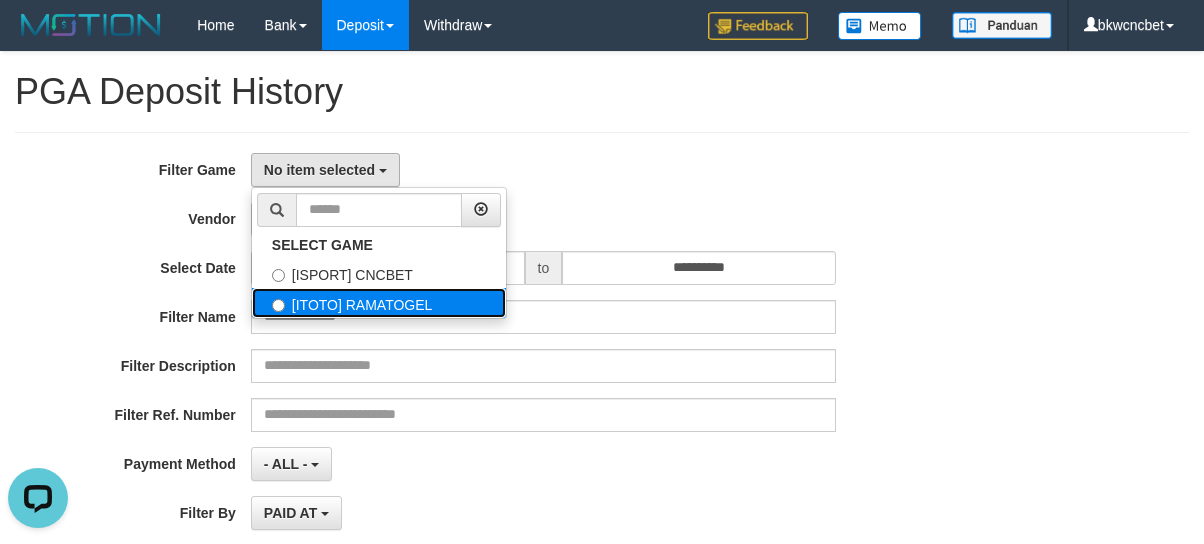 click on "[ITOTO] RAMATOGEL" at bounding box center (379, 303) 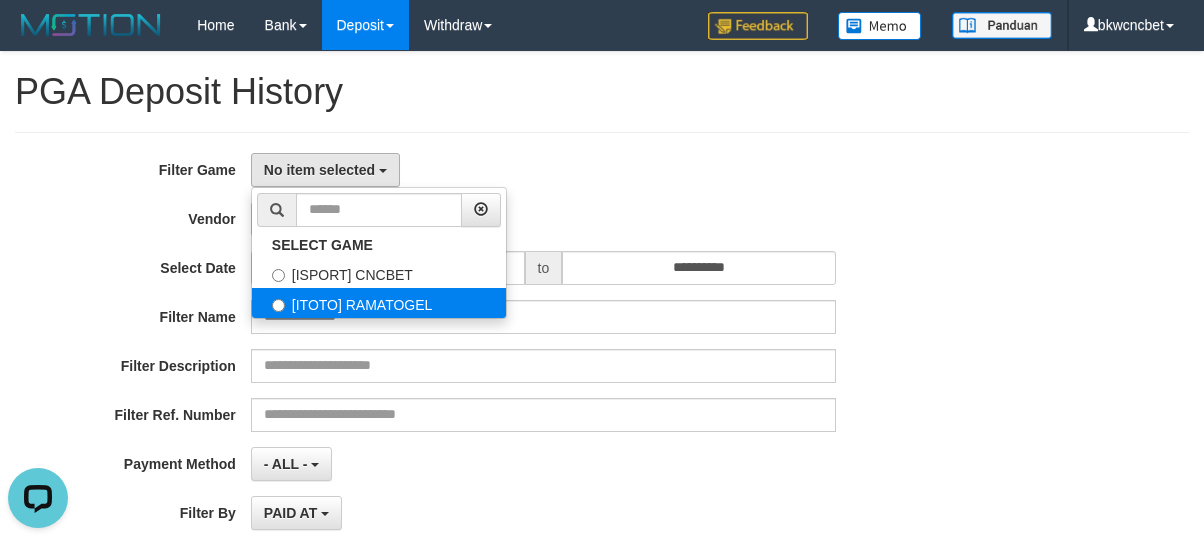 select on "****" 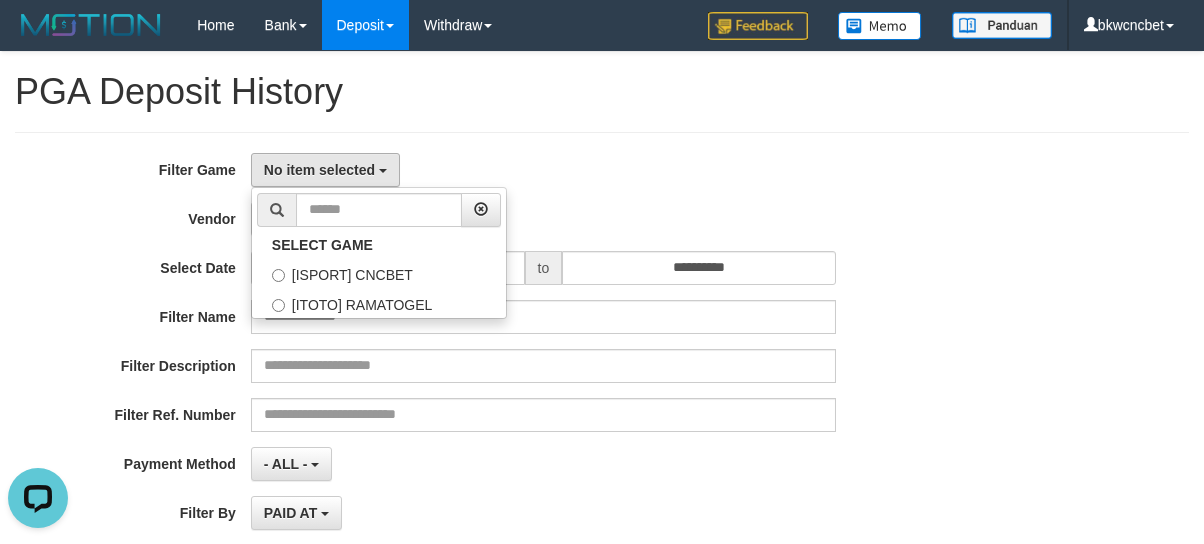 scroll, scrollTop: 34, scrollLeft: 0, axis: vertical 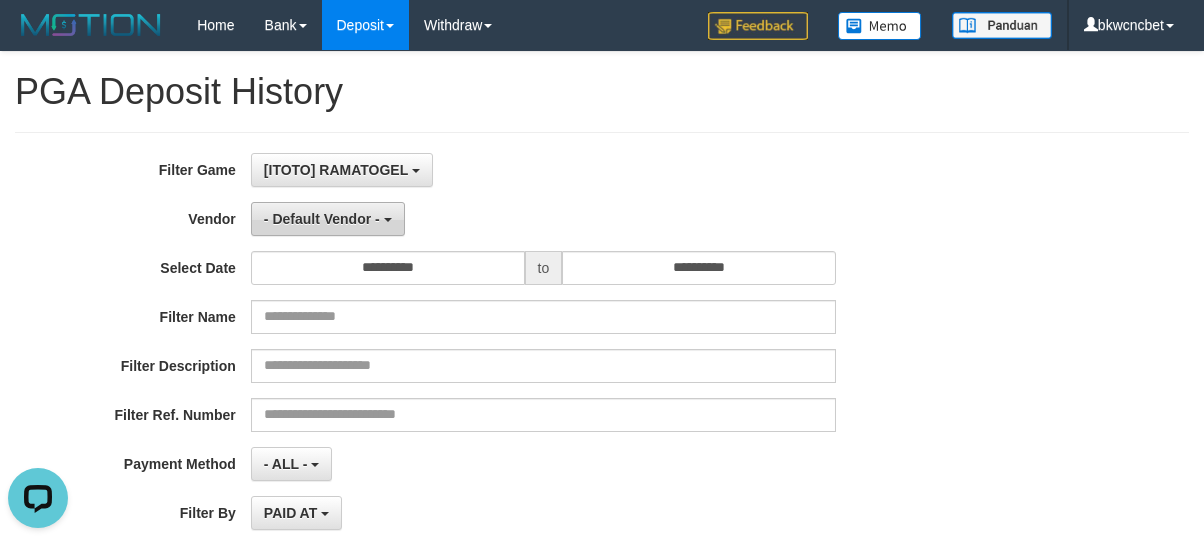click on "- Default Vendor -" at bounding box center [328, 219] 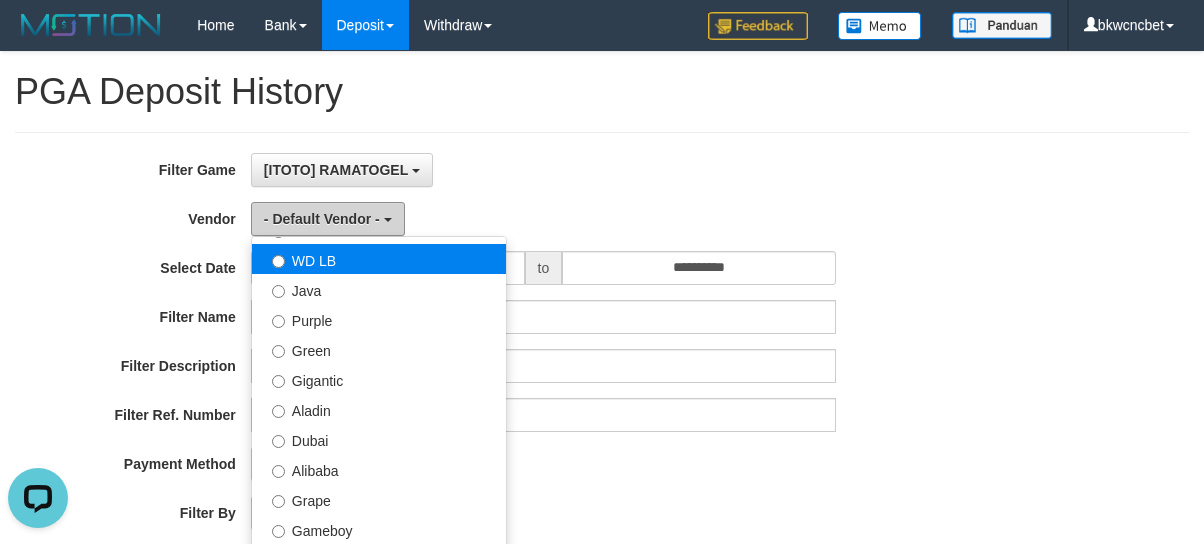 scroll, scrollTop: 222, scrollLeft: 0, axis: vertical 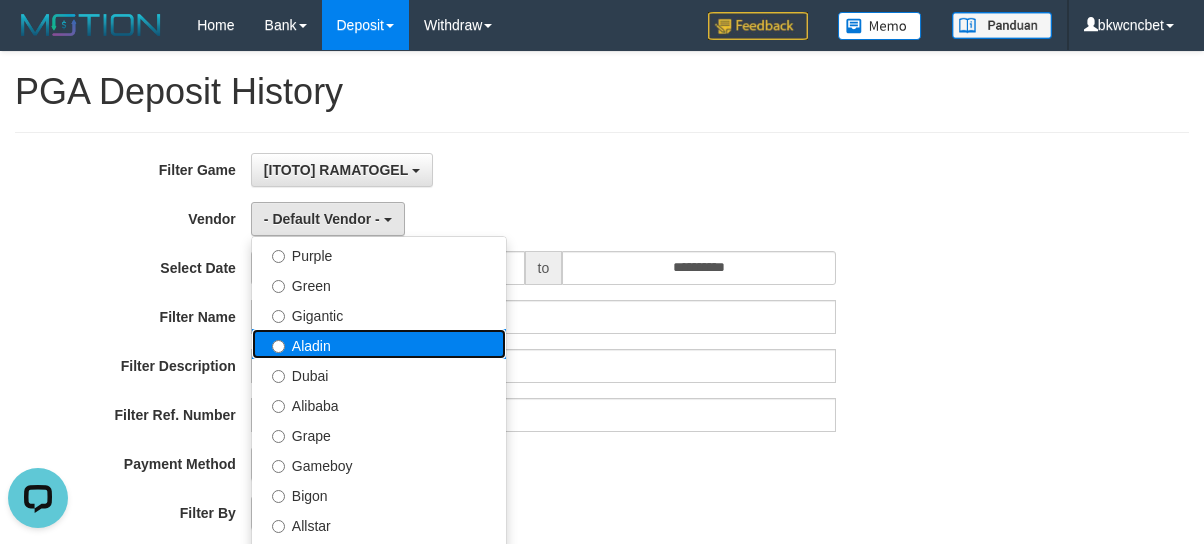 click on "Aladin" at bounding box center [379, 344] 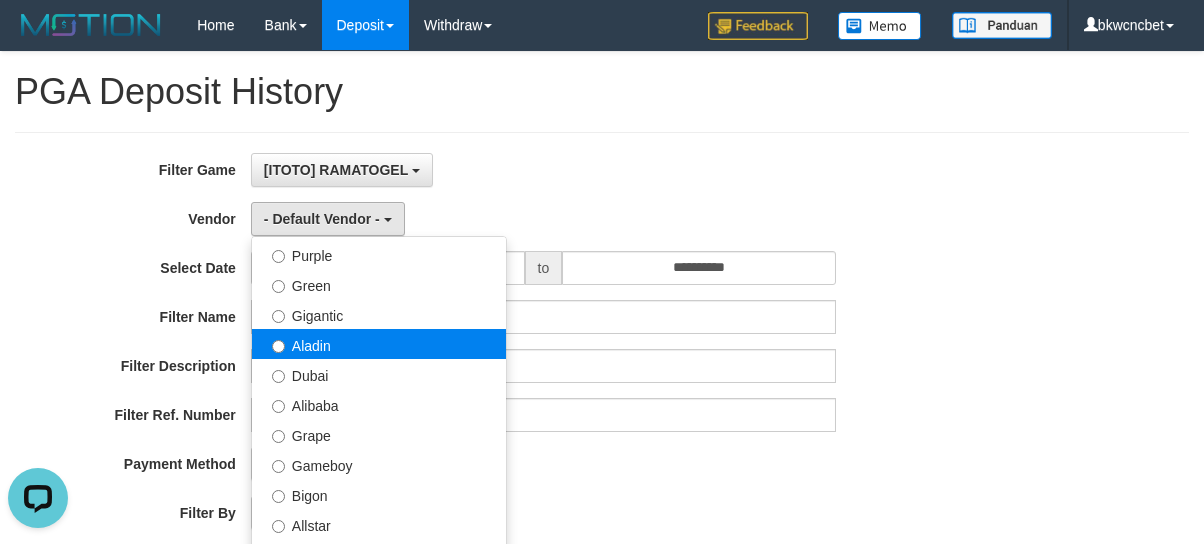 select on "**********" 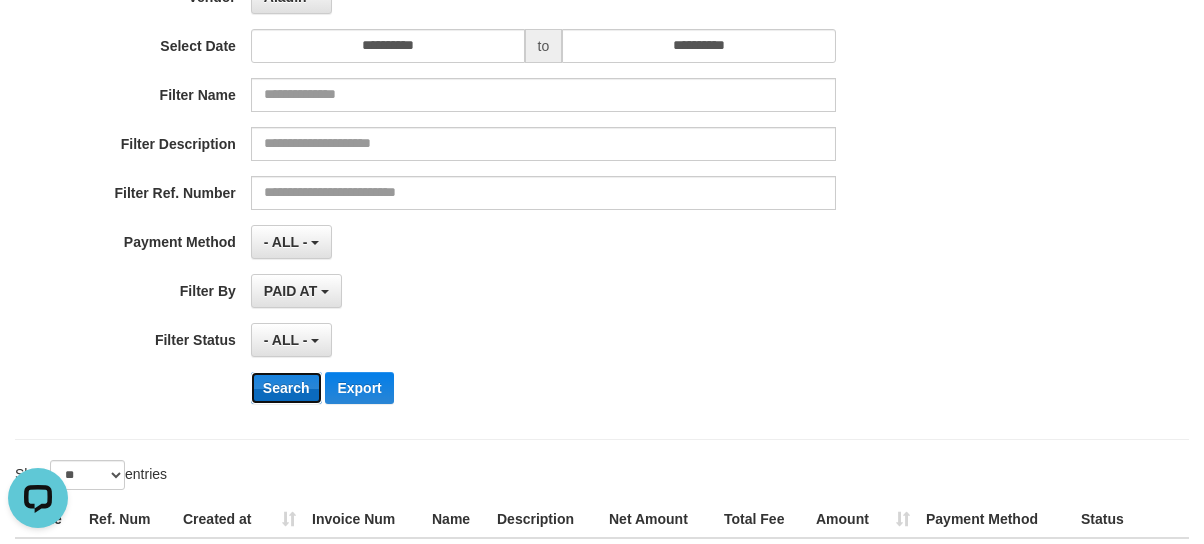 click on "Search" at bounding box center [286, 388] 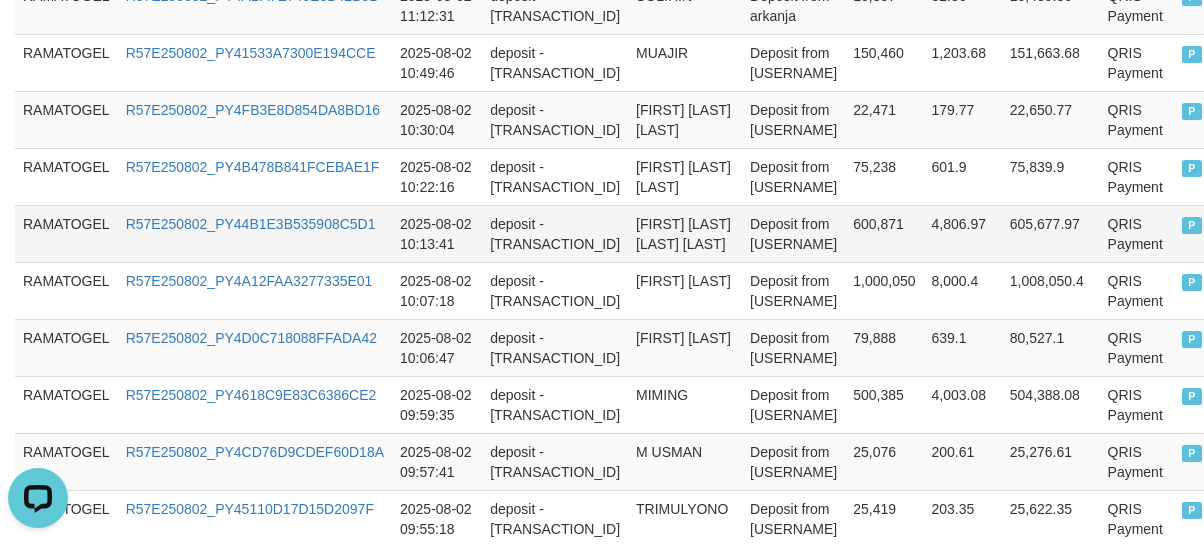 scroll, scrollTop: 28, scrollLeft: 0, axis: vertical 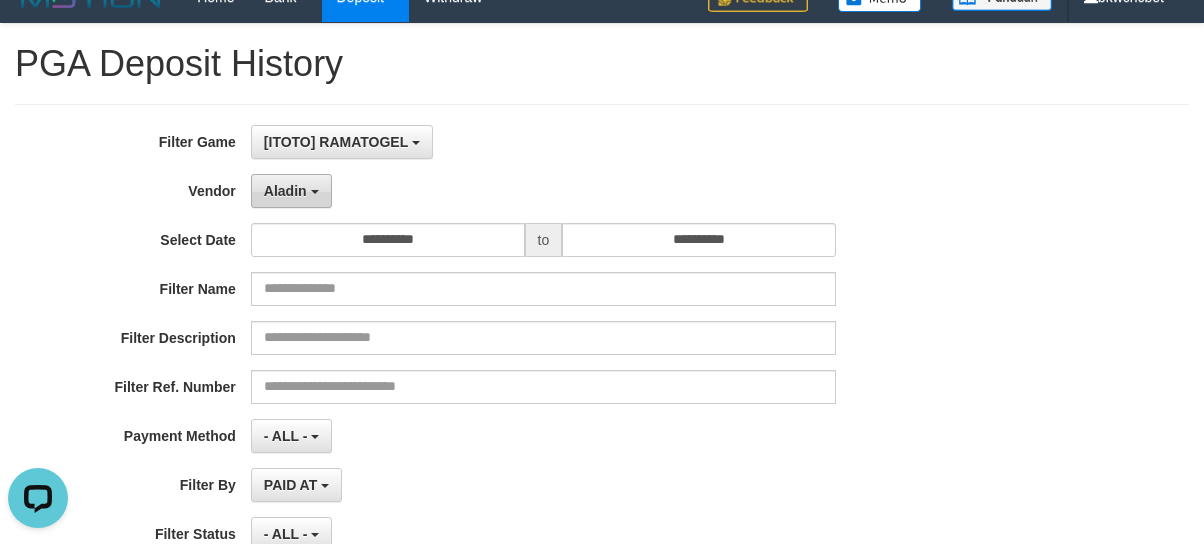click on "Aladin" at bounding box center (285, 191) 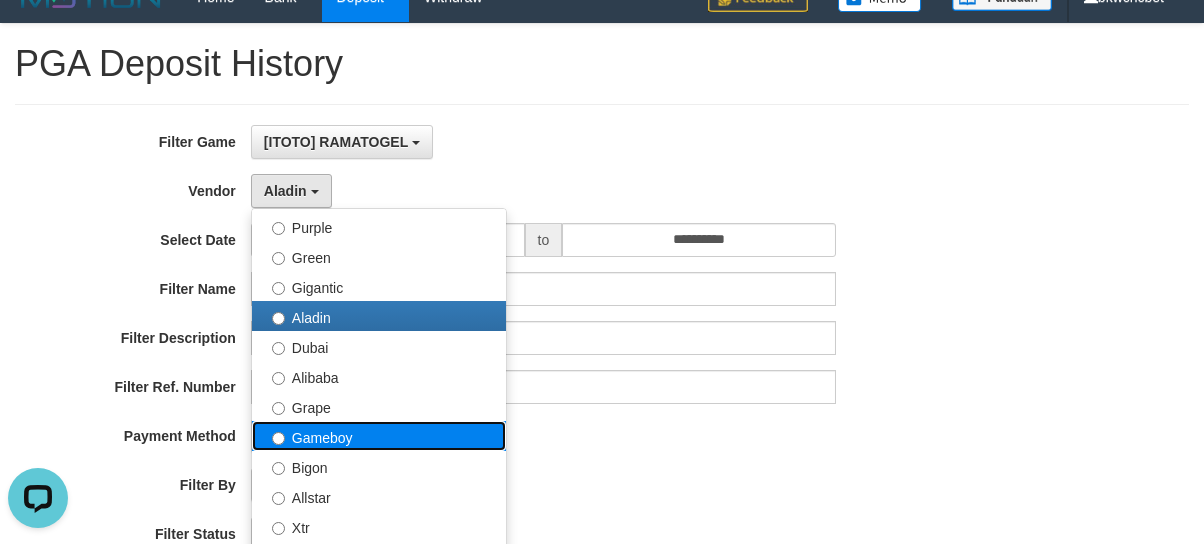 click on "Gameboy" at bounding box center (379, 436) 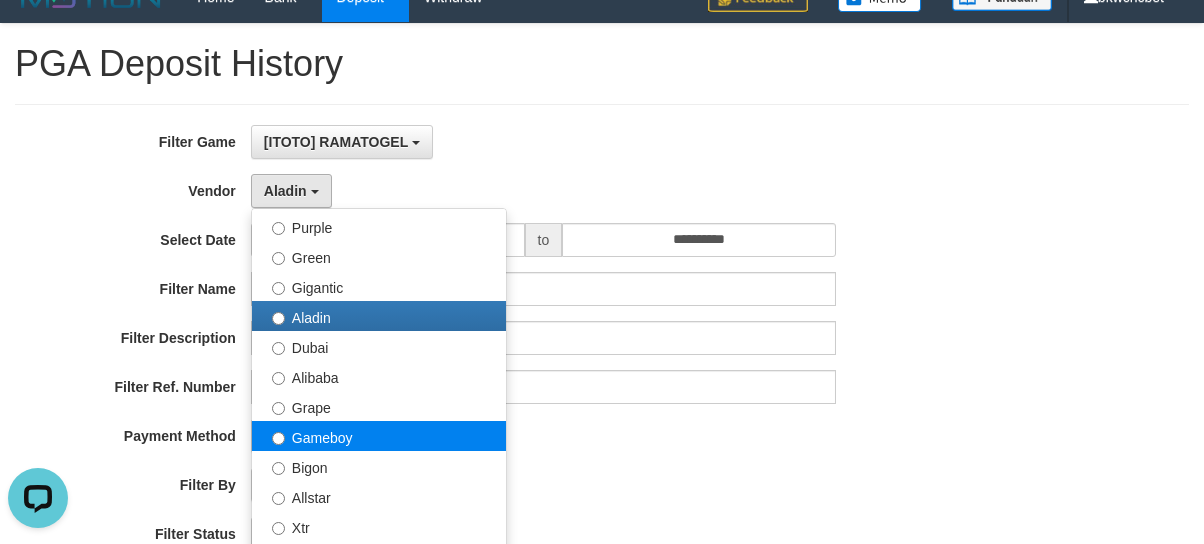 select on "**********" 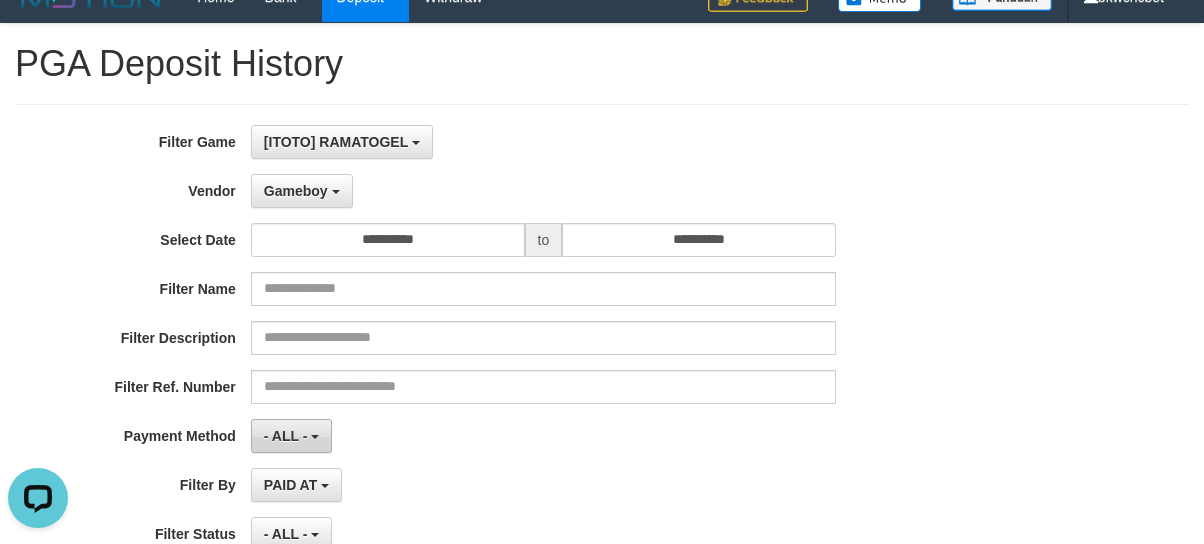 scroll, scrollTop: 250, scrollLeft: 0, axis: vertical 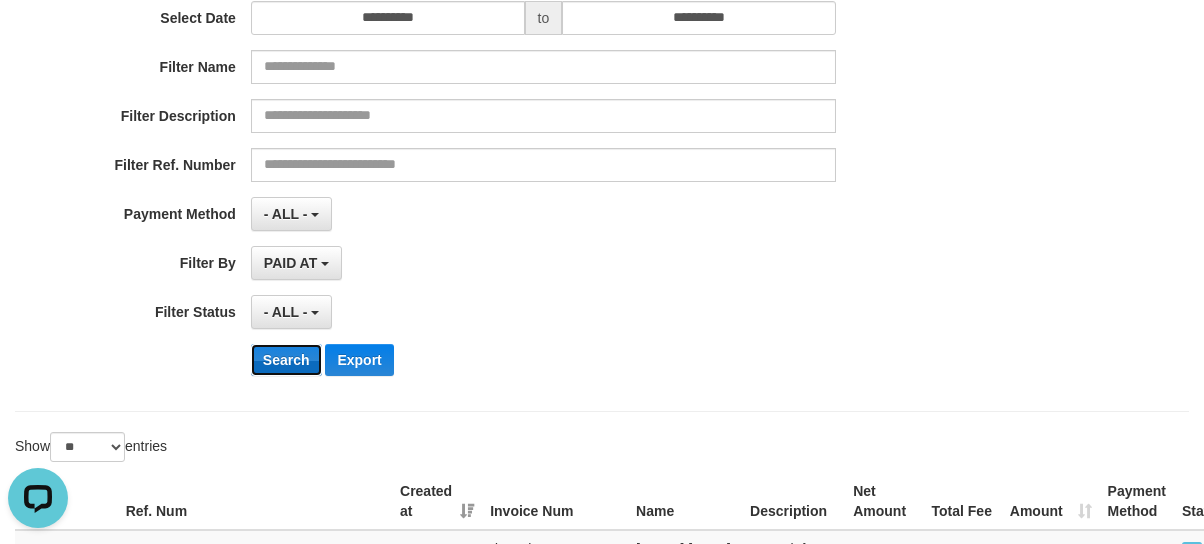 click on "Search" at bounding box center (286, 360) 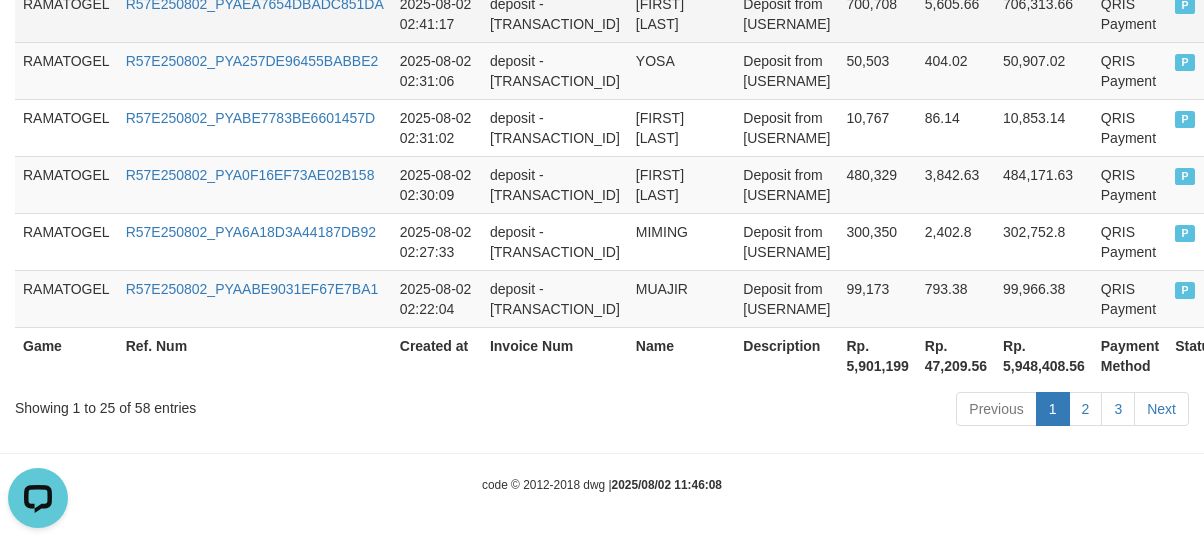 scroll, scrollTop: 2210, scrollLeft: 0, axis: vertical 